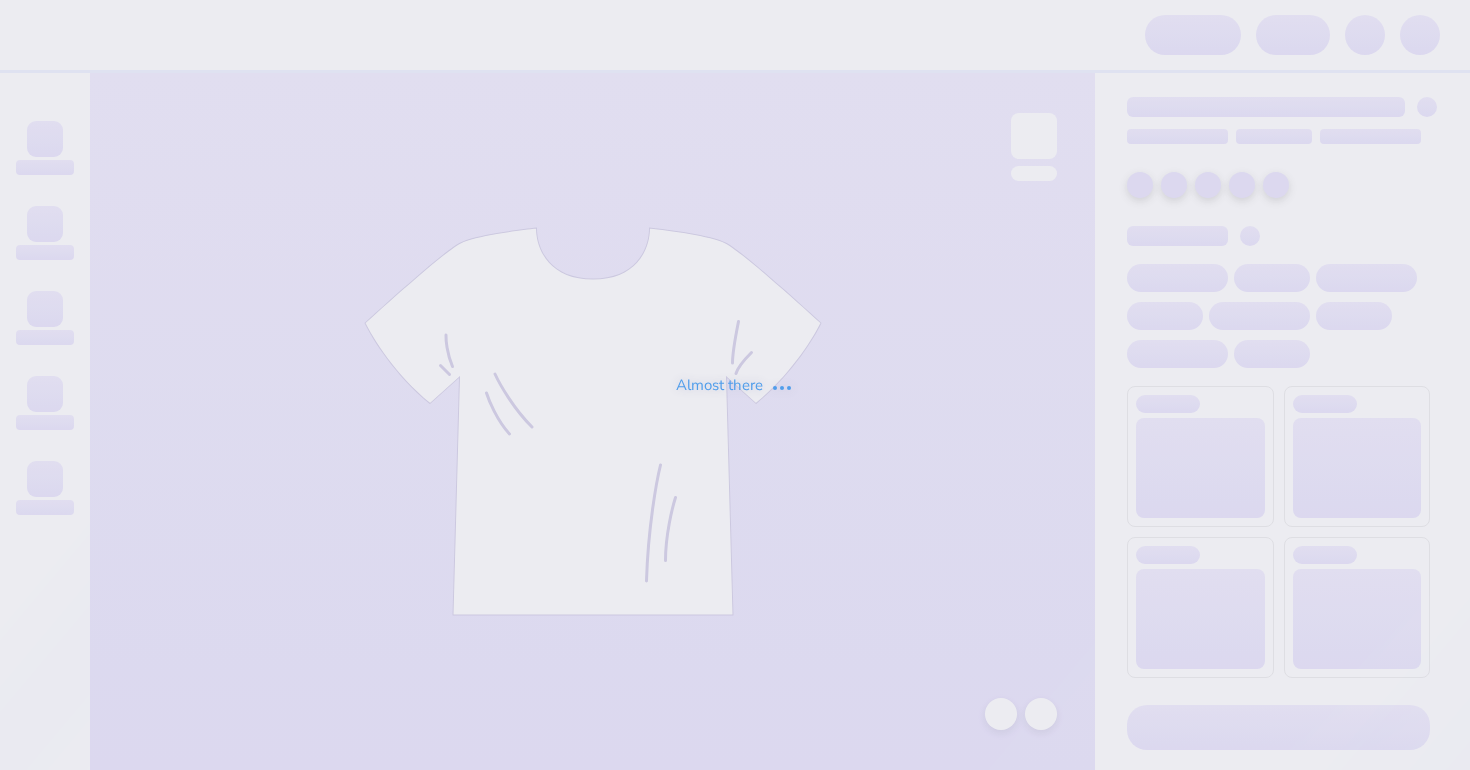 scroll, scrollTop: 0, scrollLeft: 0, axis: both 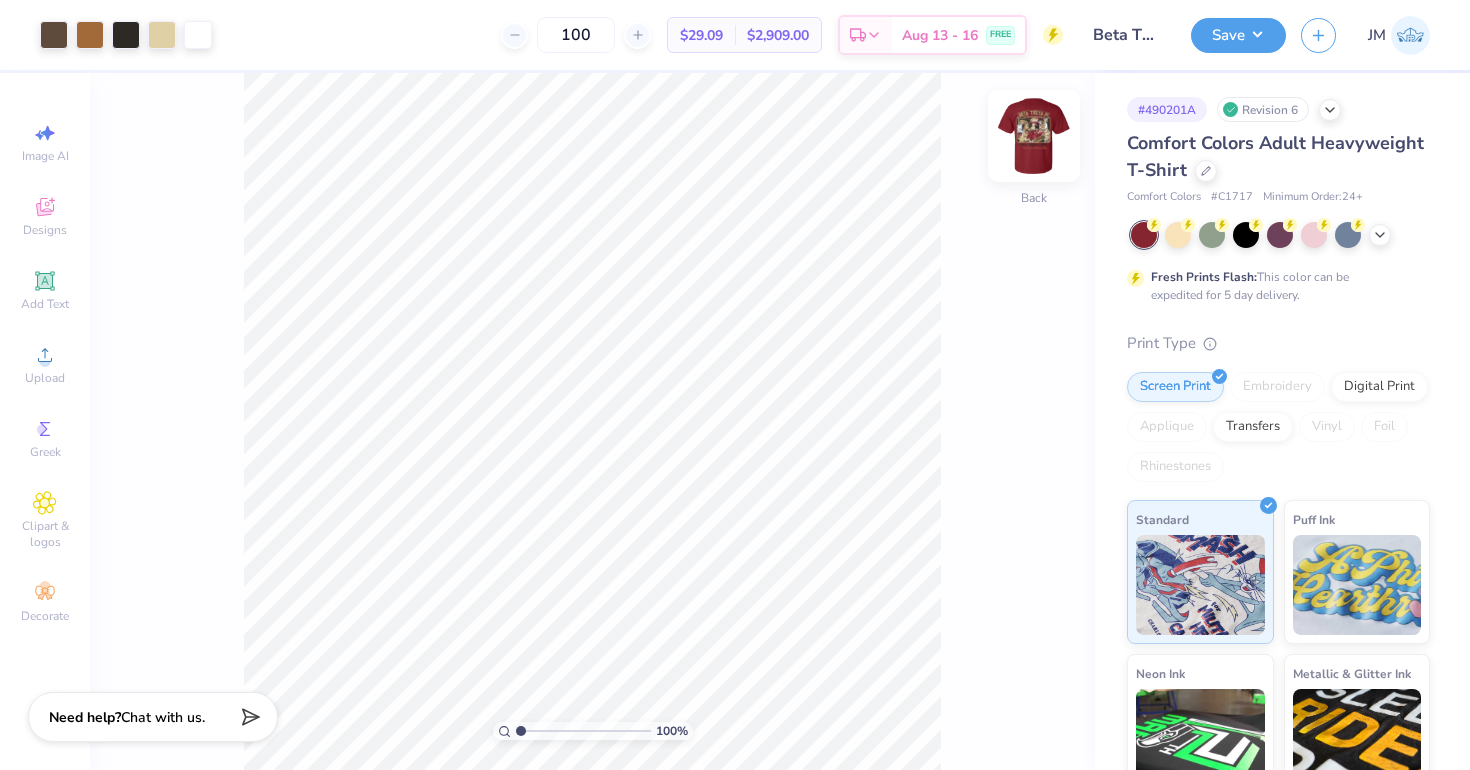 click at bounding box center [1034, 136] 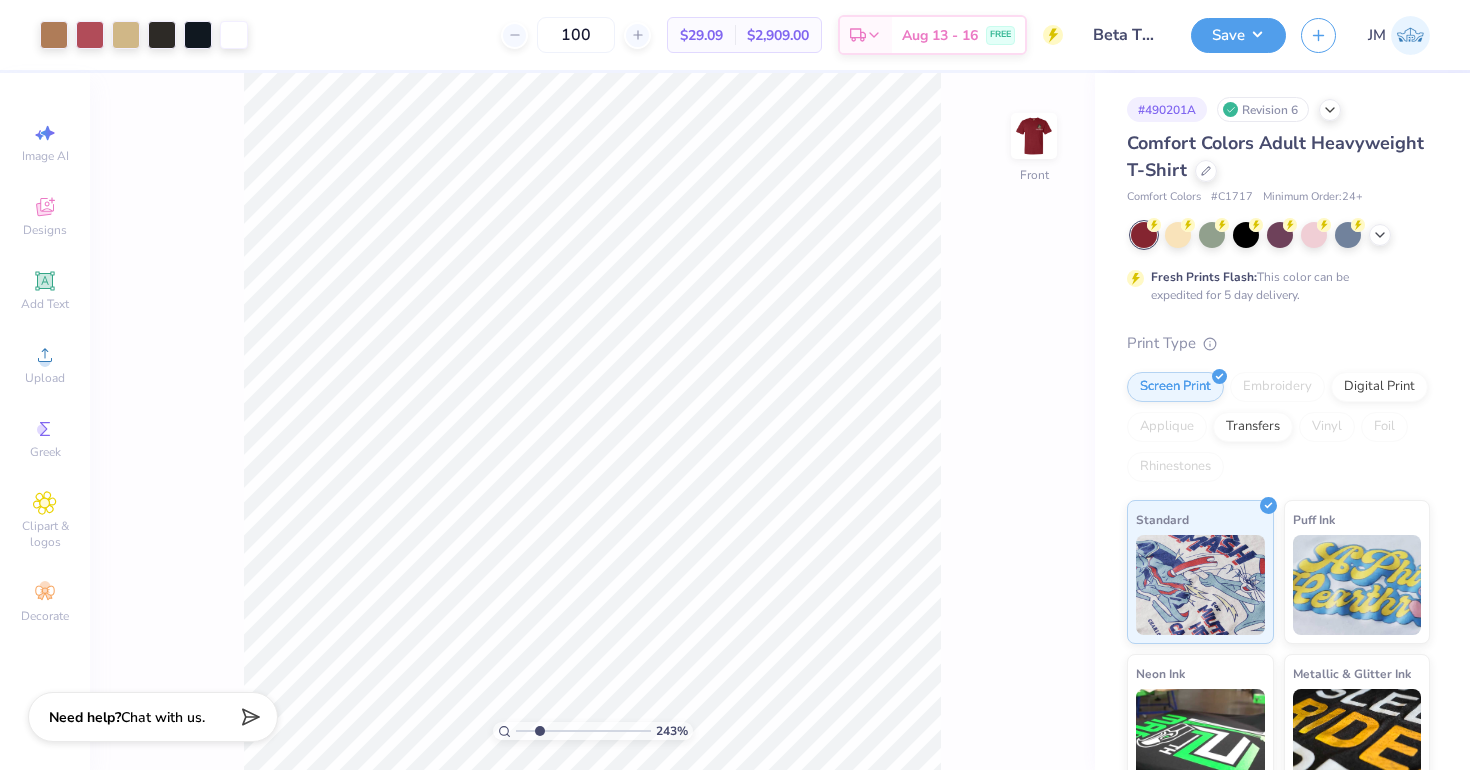 drag, startPoint x: 521, startPoint y: 728, endPoint x: 539, endPoint y: 727, distance: 18.027756 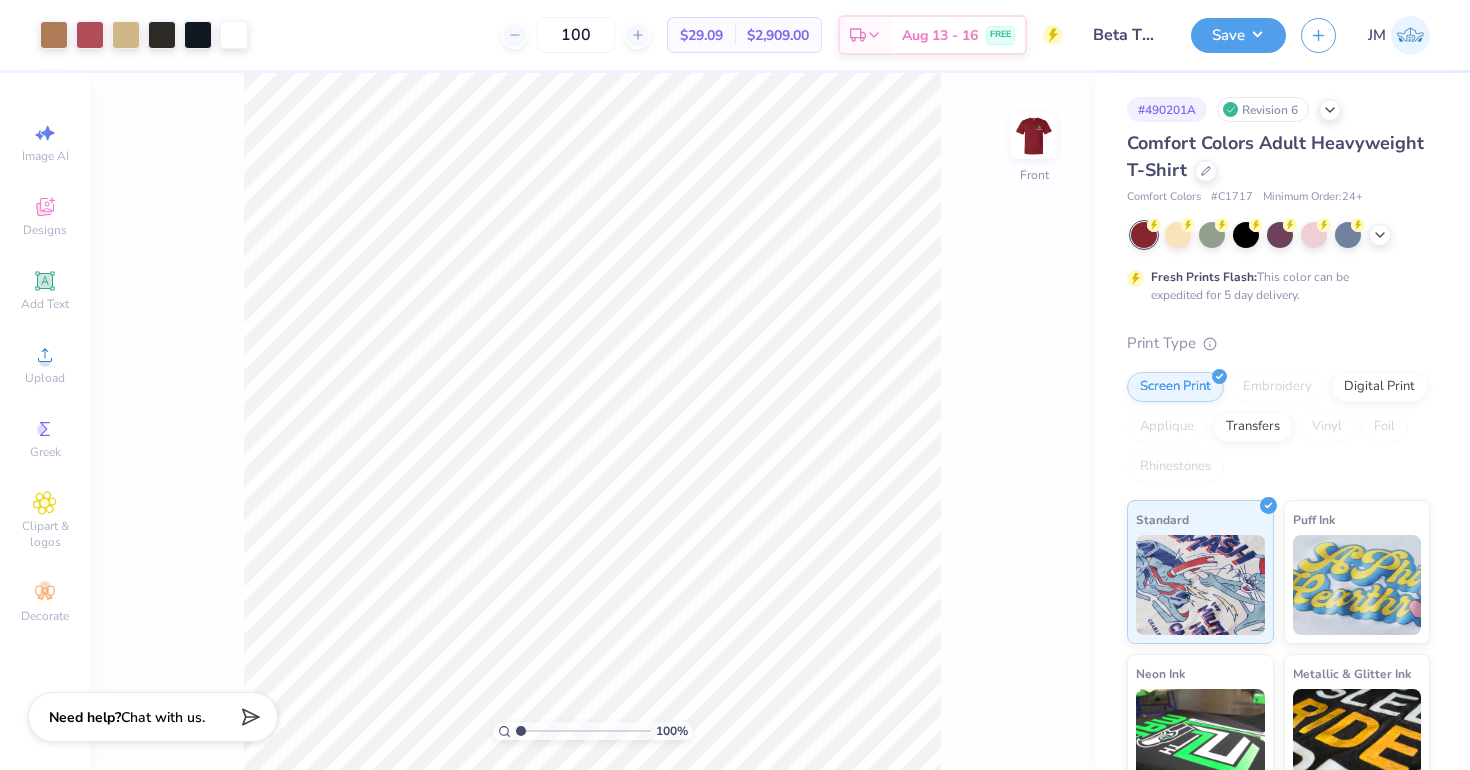 drag, startPoint x: 541, startPoint y: 730, endPoint x: 486, endPoint y: 722, distance: 55.578773 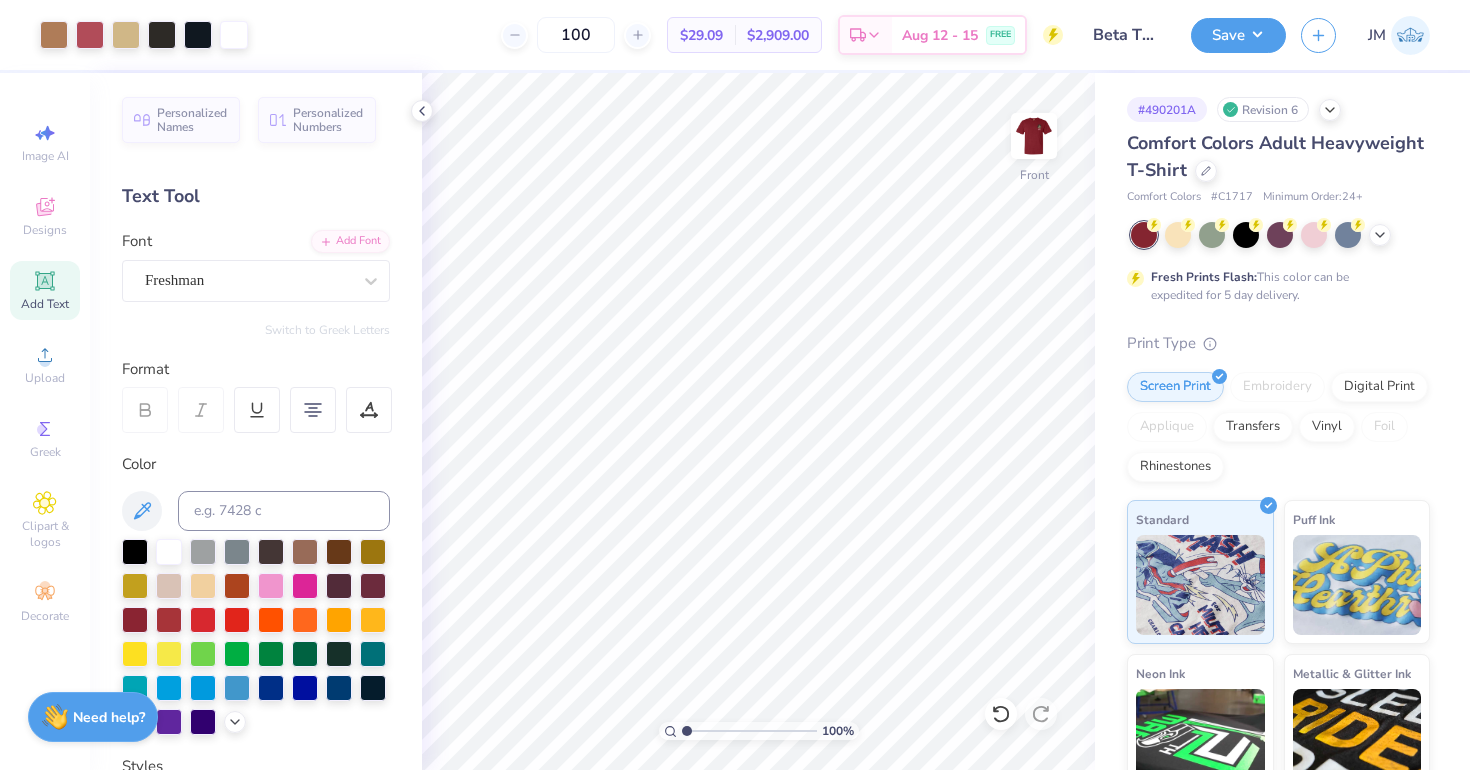 scroll, scrollTop: 0, scrollLeft: 0, axis: both 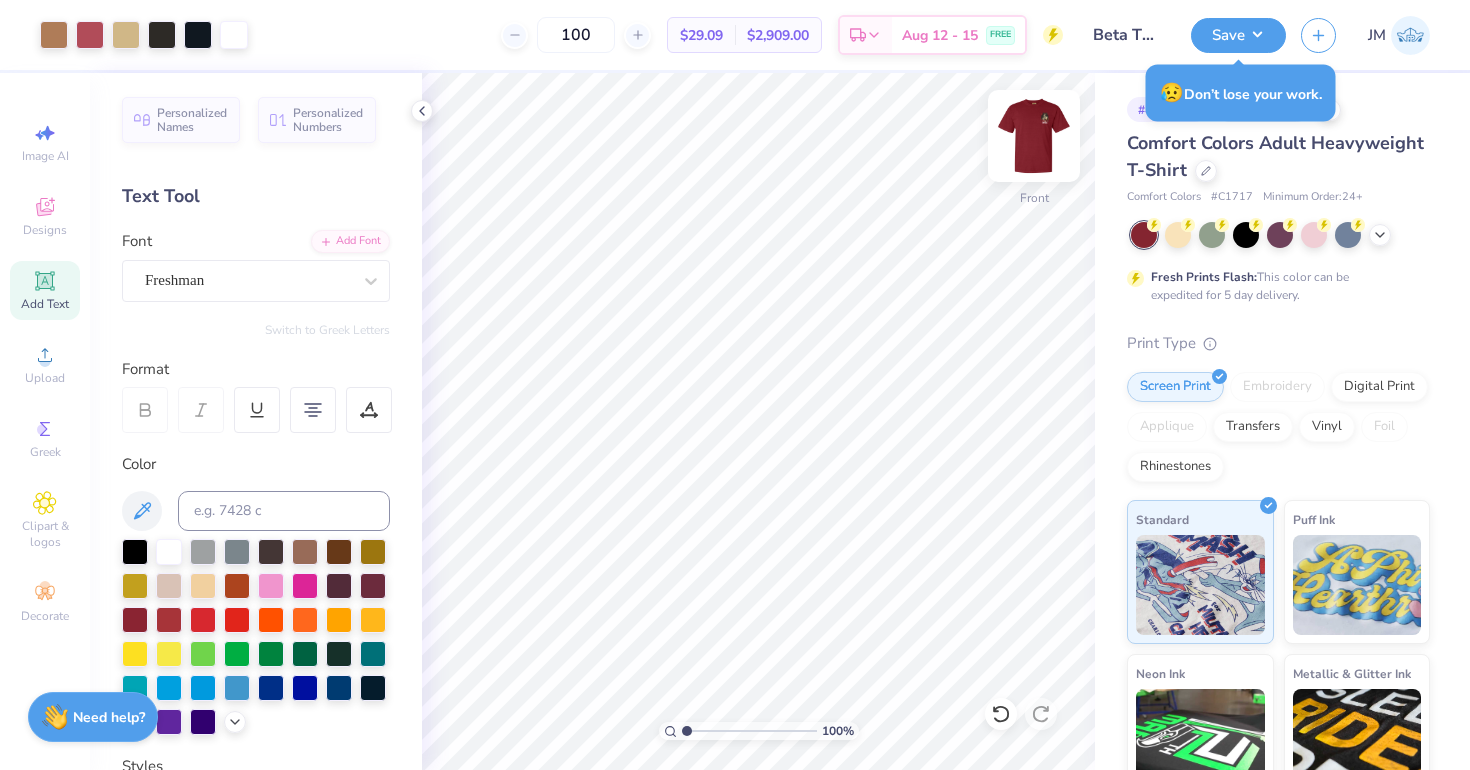 click at bounding box center [1034, 136] 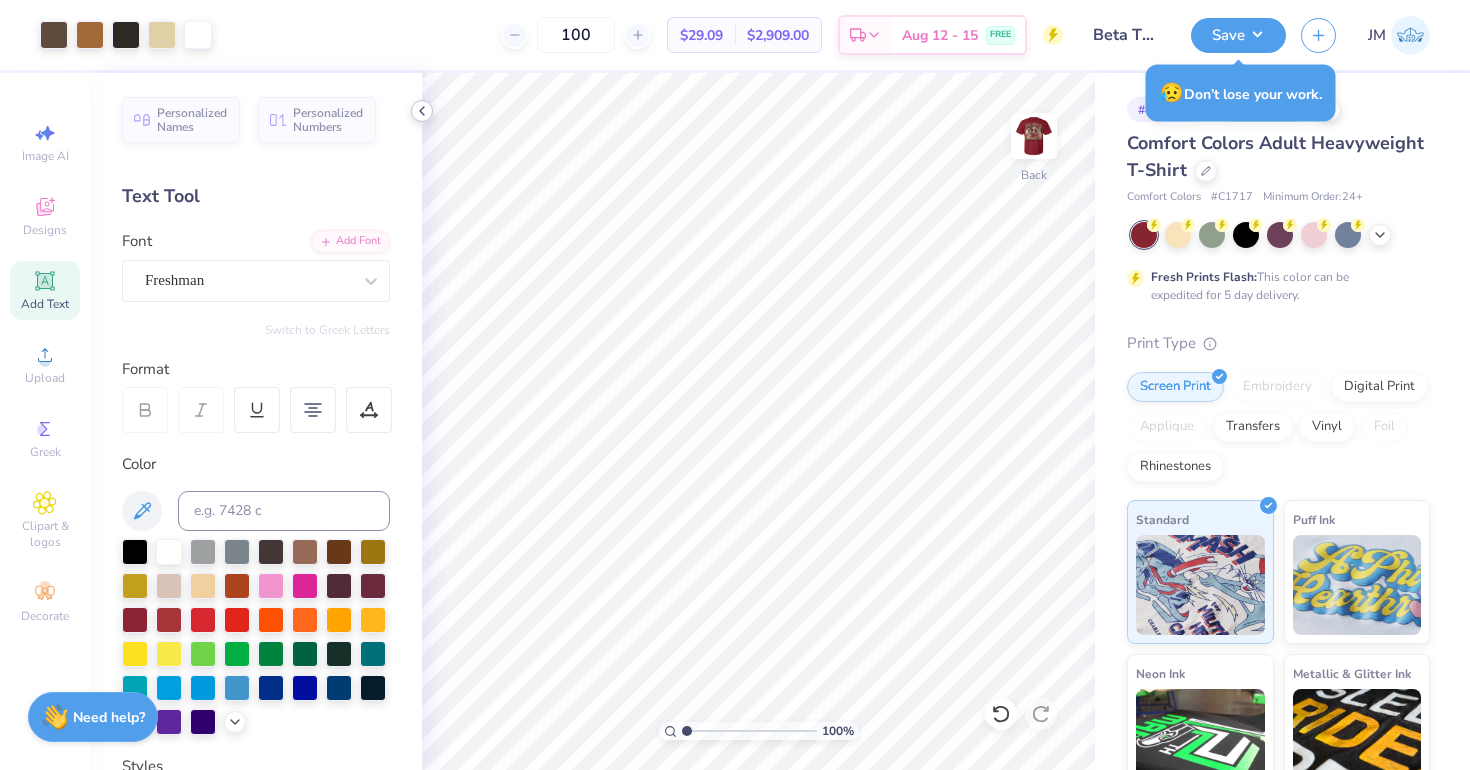 click 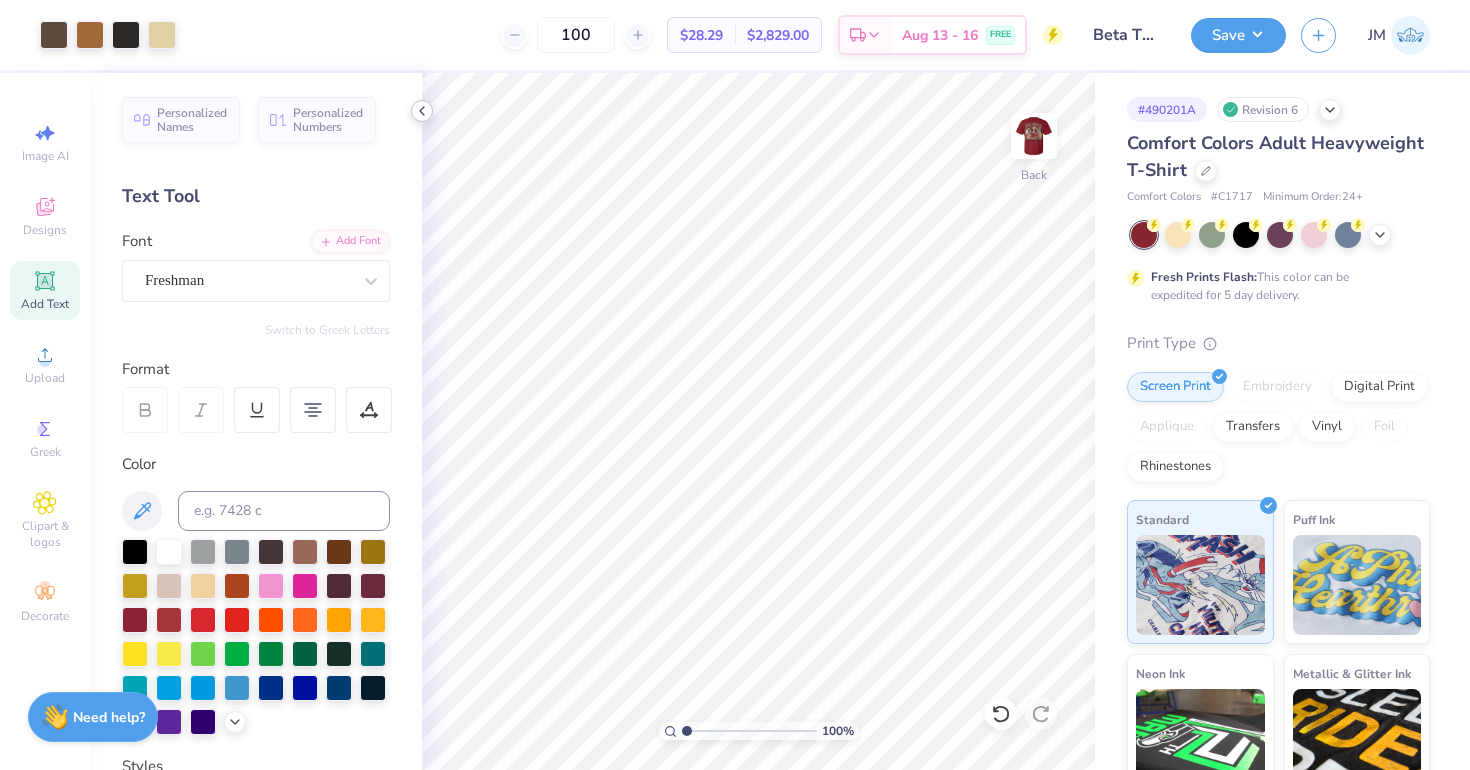 click 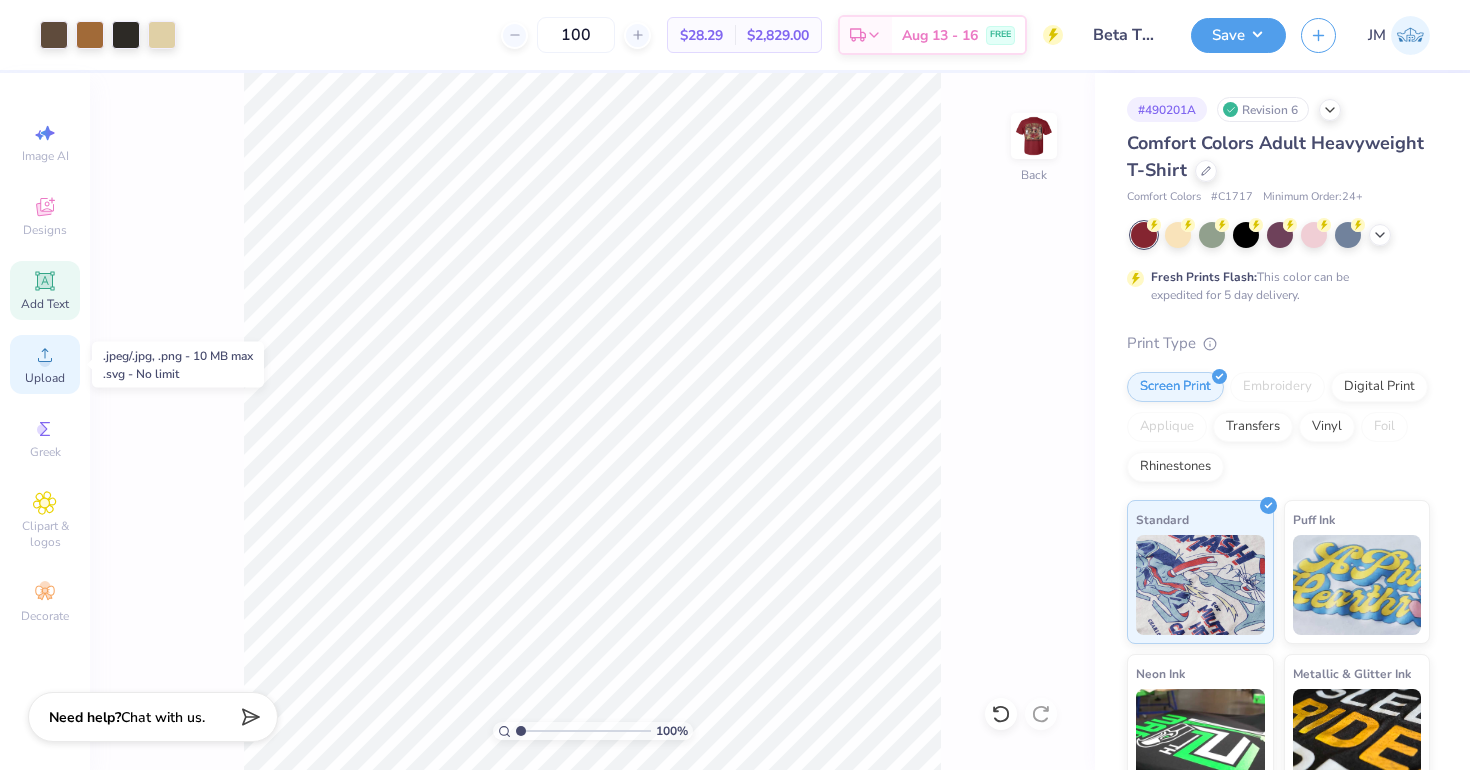 click 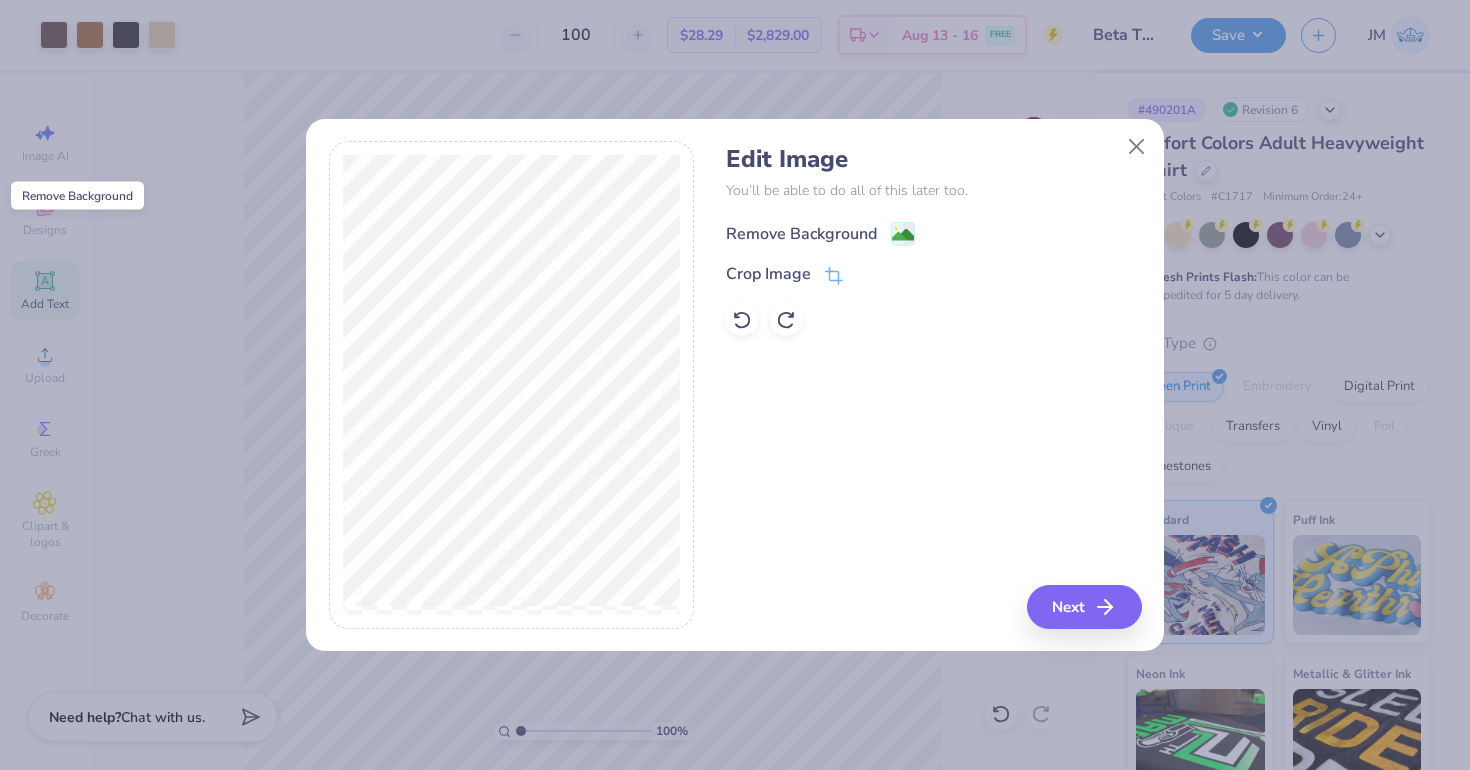 click 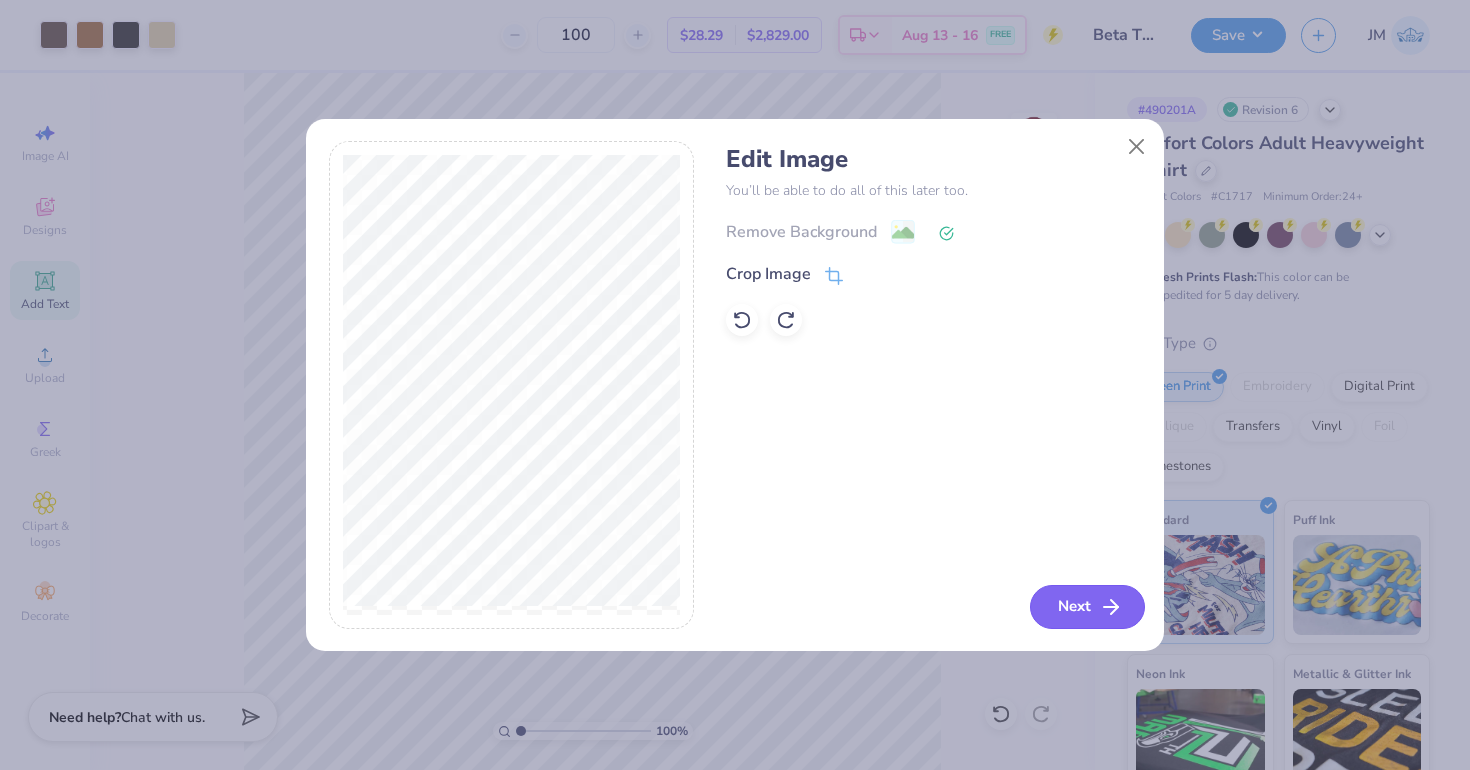 click on "Next" at bounding box center [1087, 607] 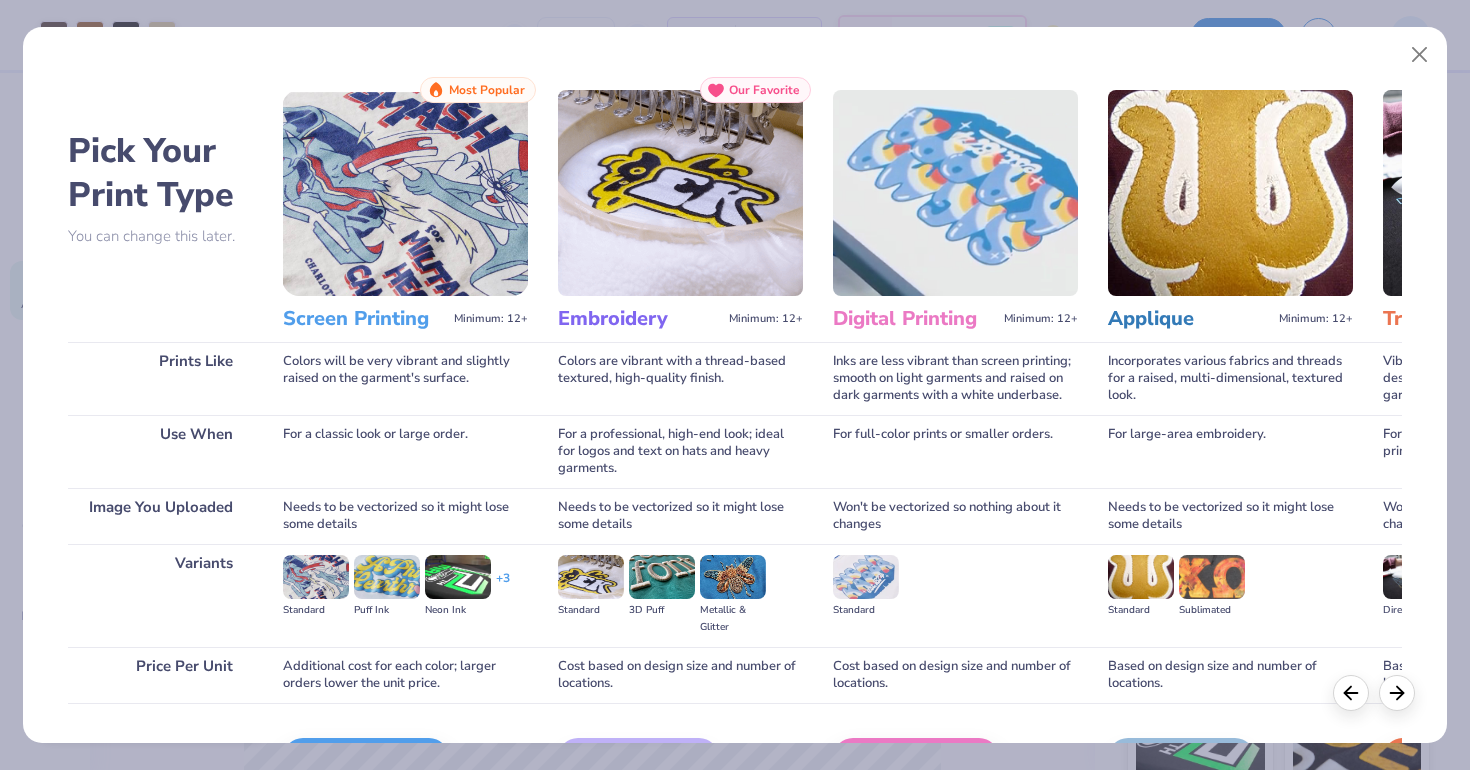 scroll, scrollTop: 127, scrollLeft: 0, axis: vertical 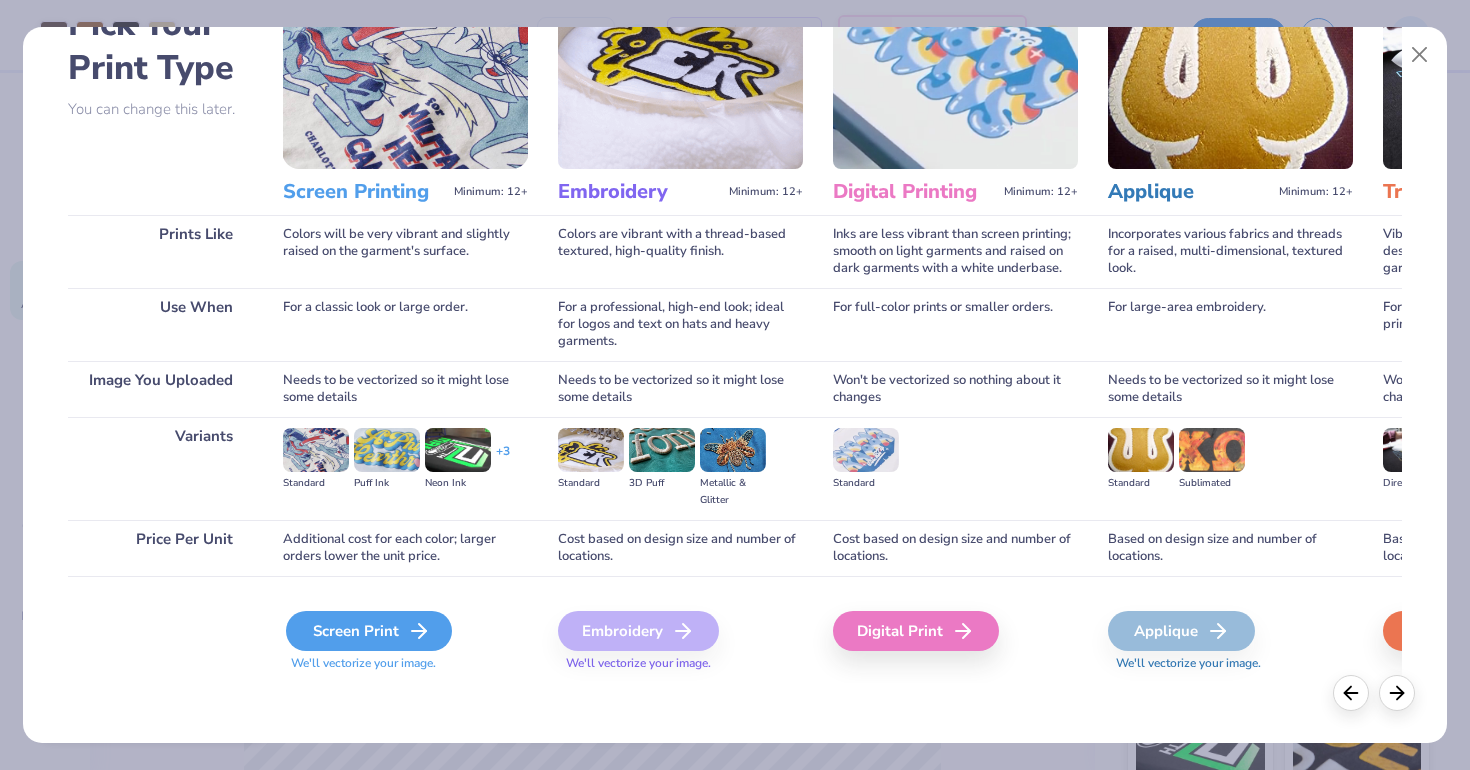 click 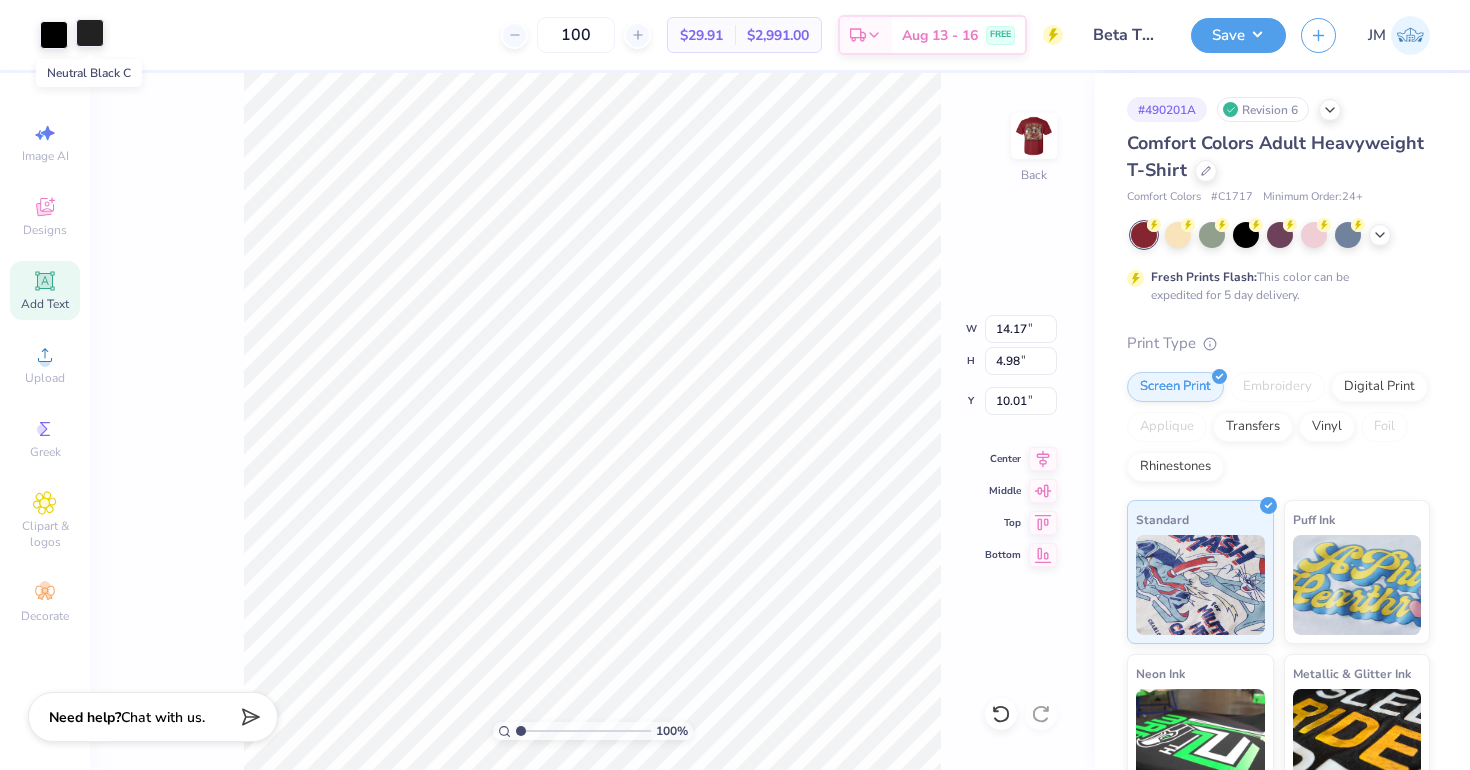 click at bounding box center [90, 33] 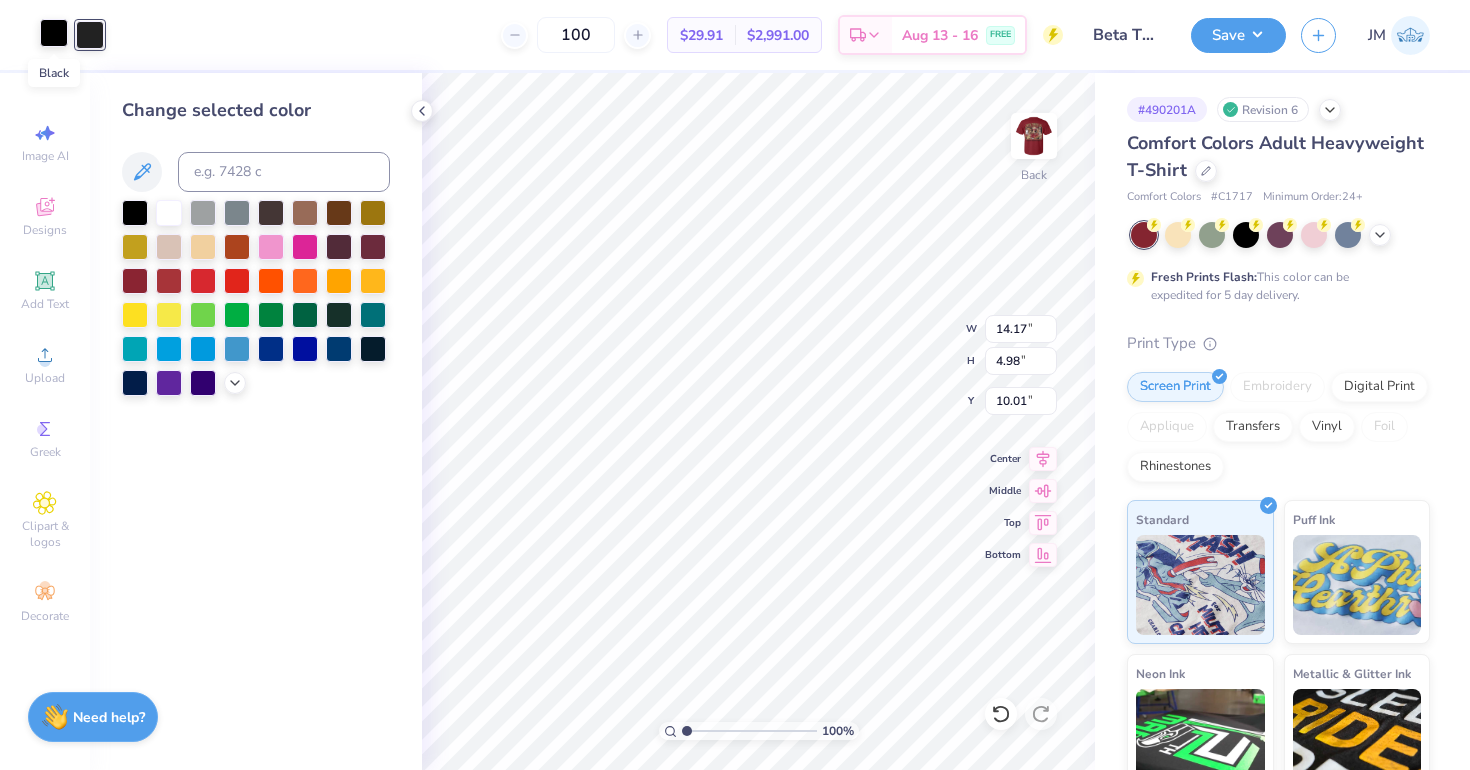 click at bounding box center [54, 33] 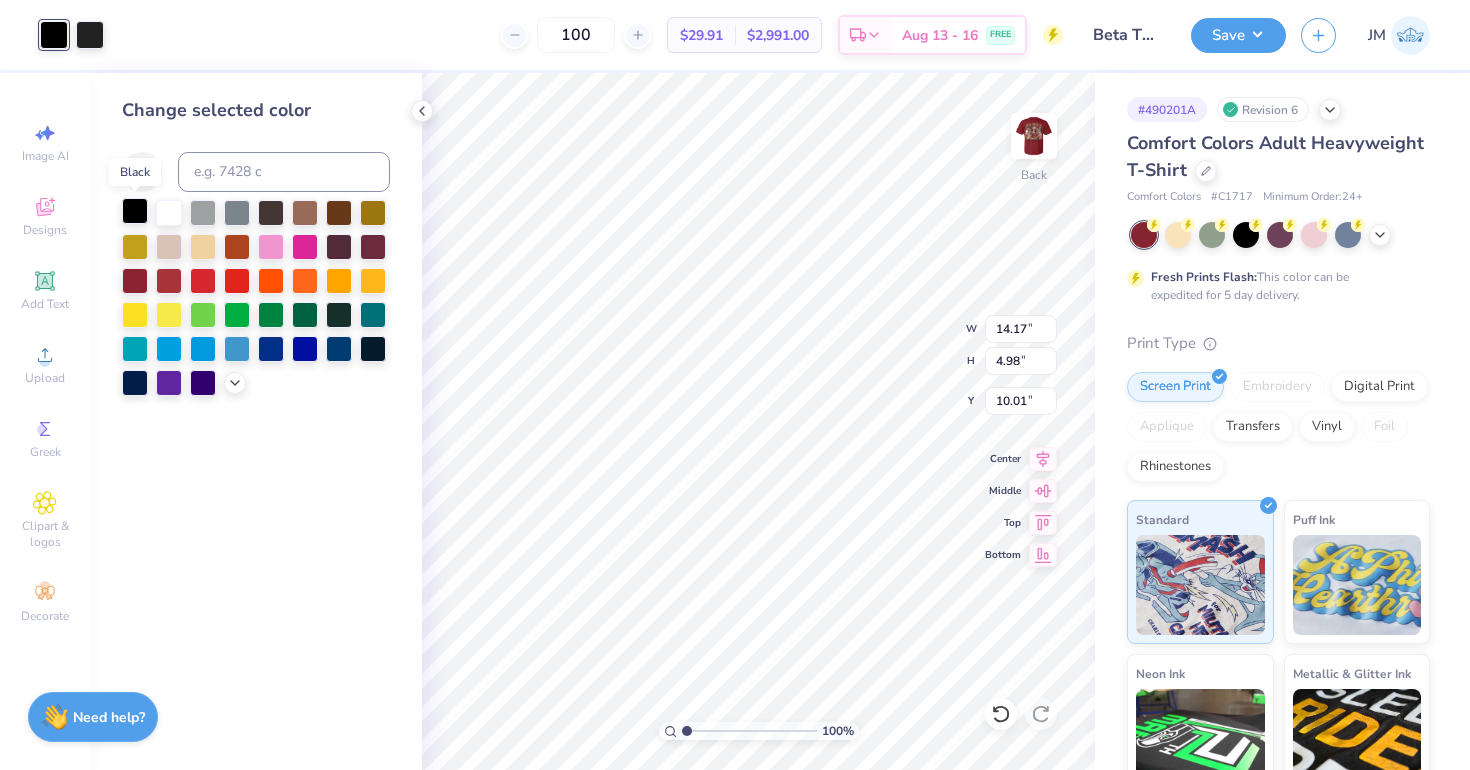 click at bounding box center [135, 211] 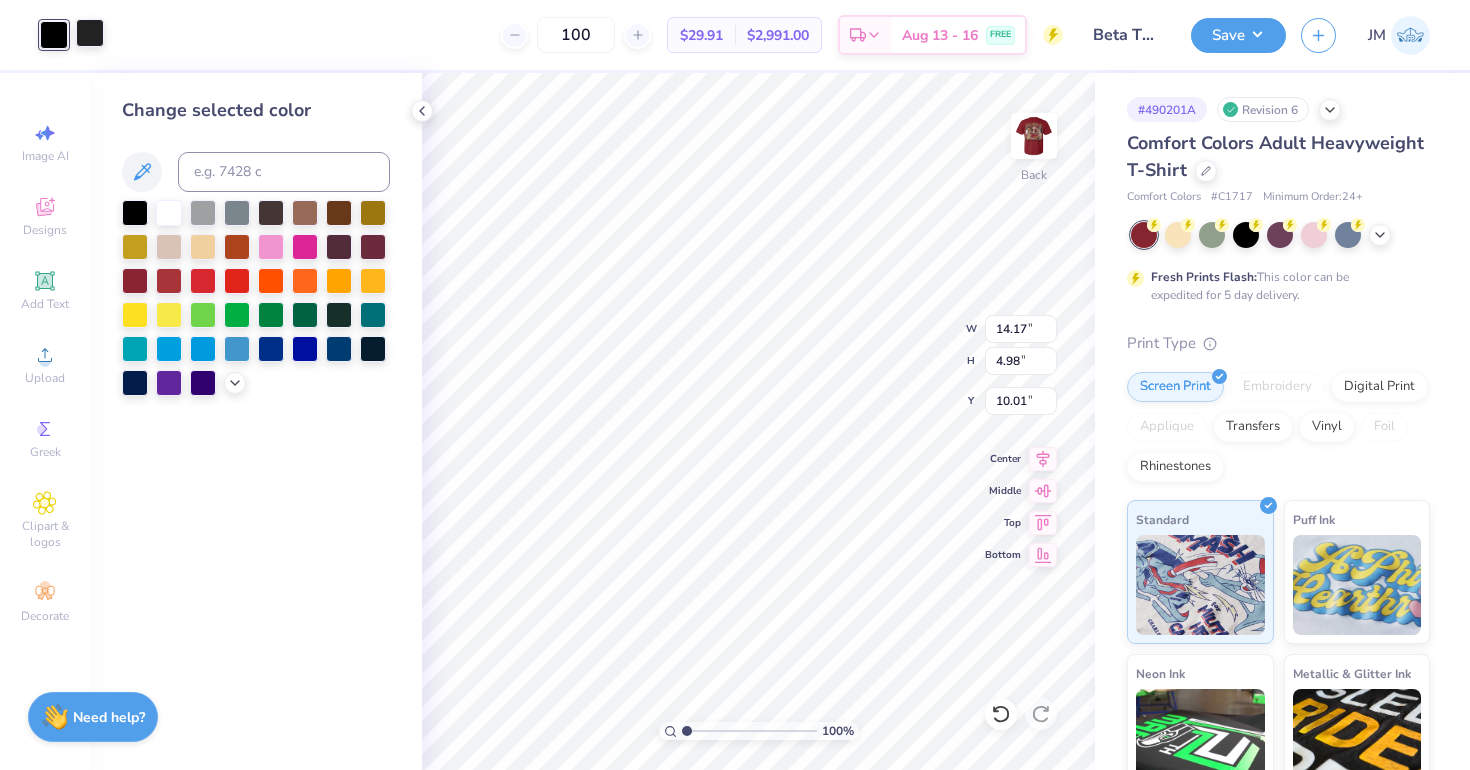 click at bounding box center [90, 33] 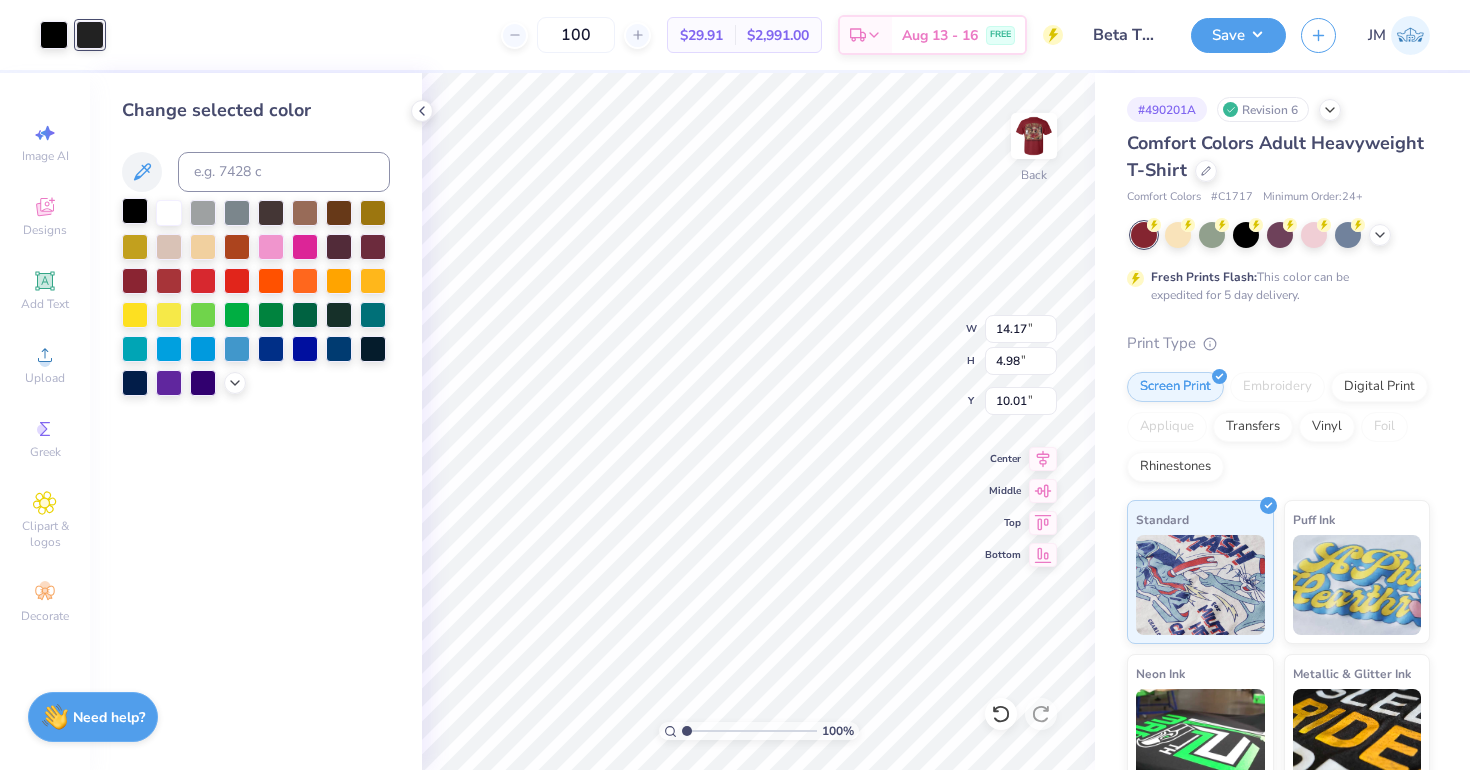 click at bounding box center (135, 211) 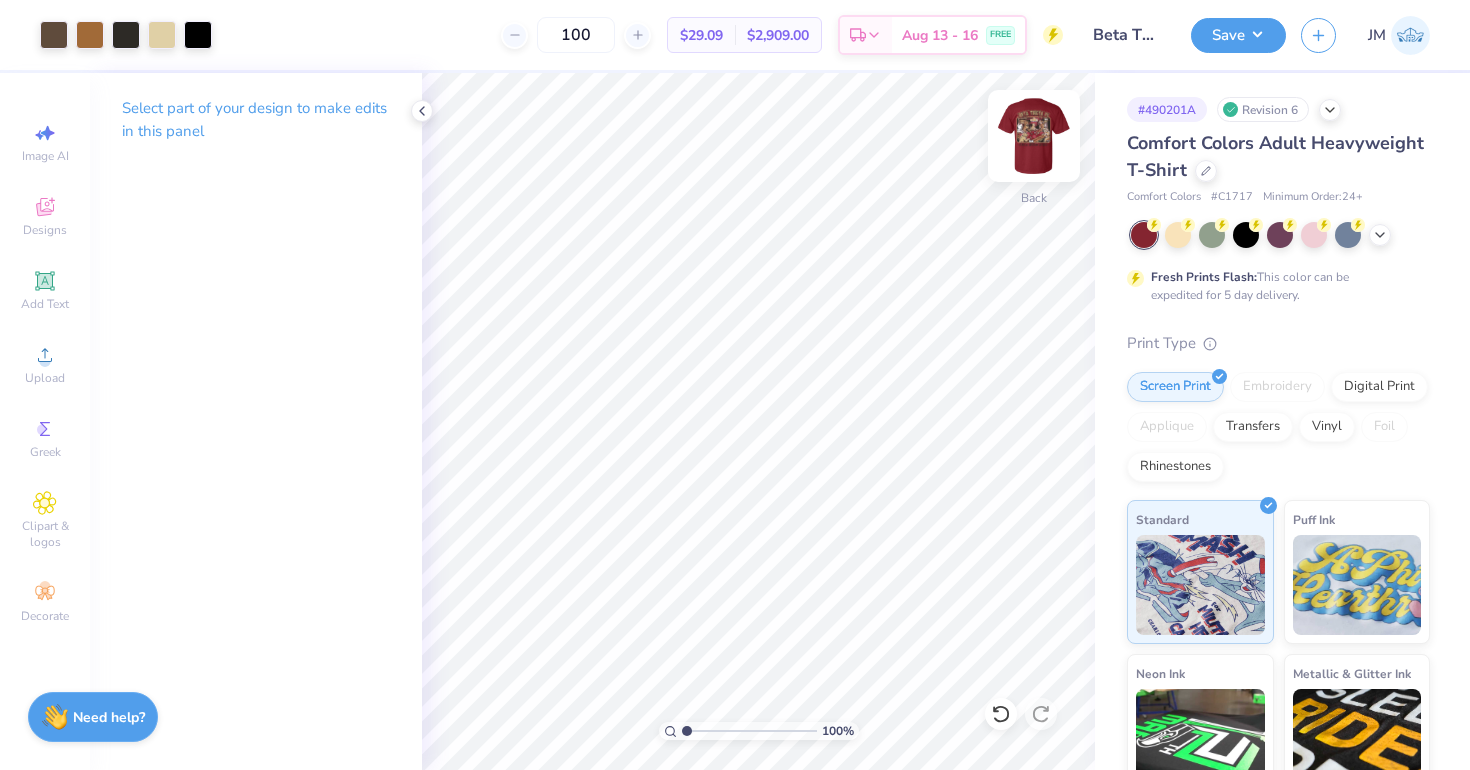click at bounding box center (1034, 136) 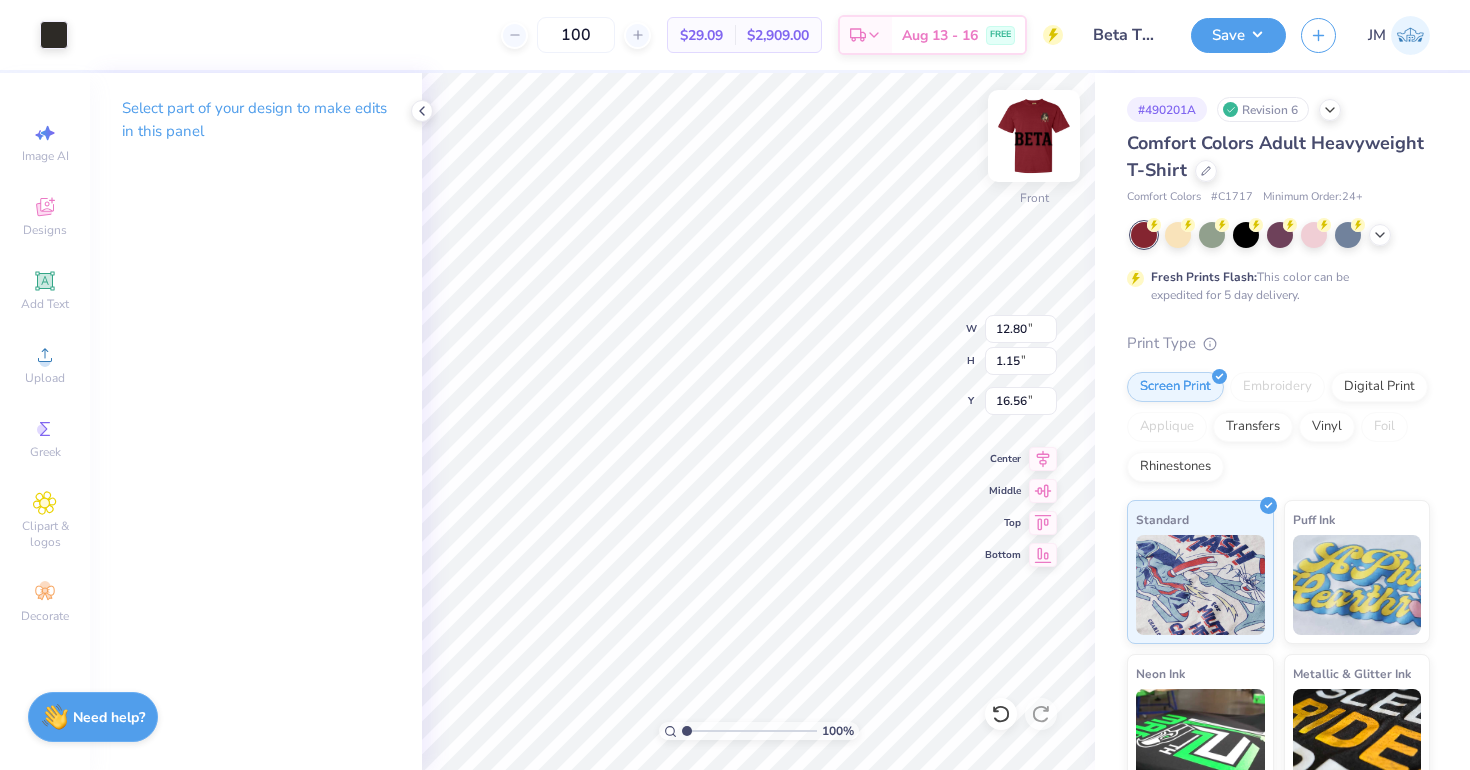 click at bounding box center [1034, 136] 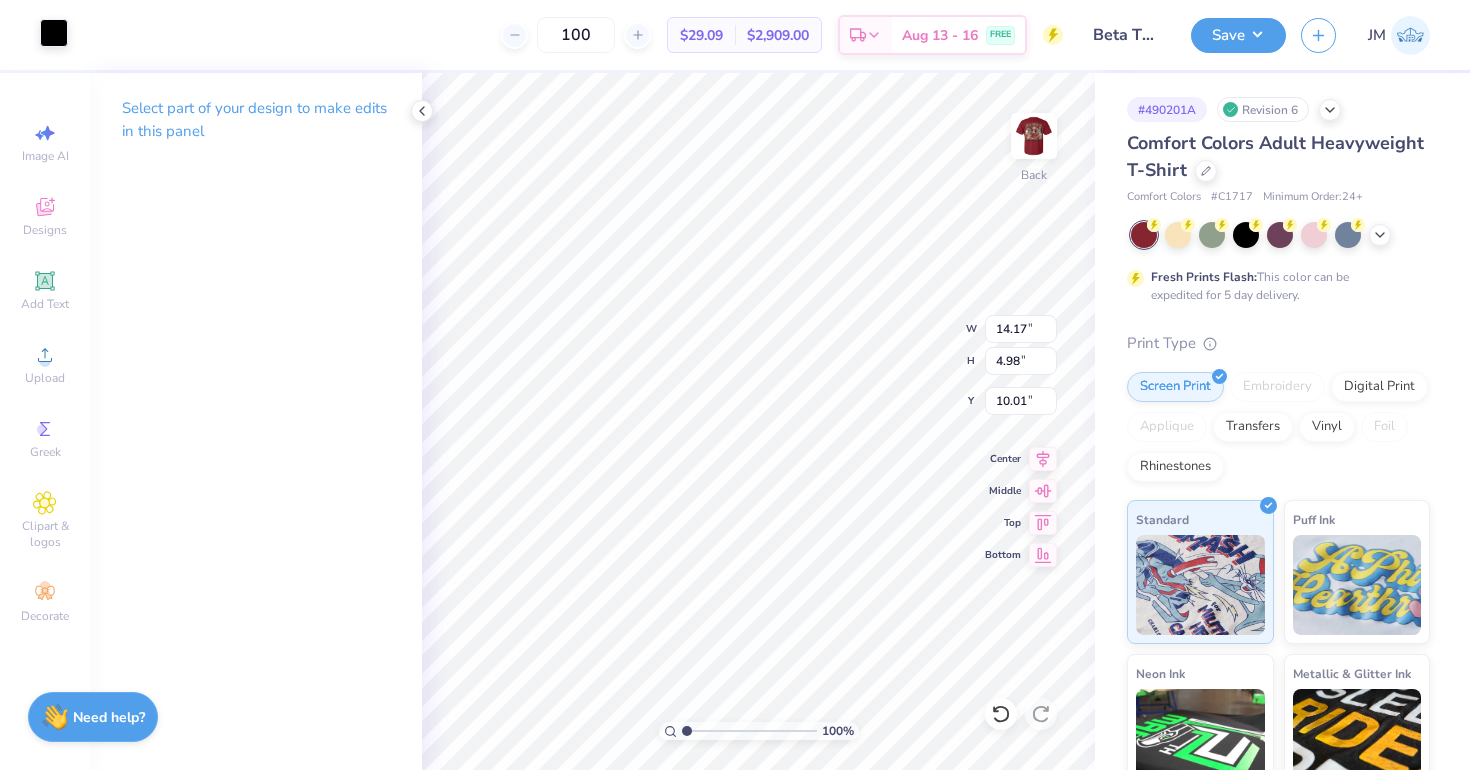 click at bounding box center (54, 33) 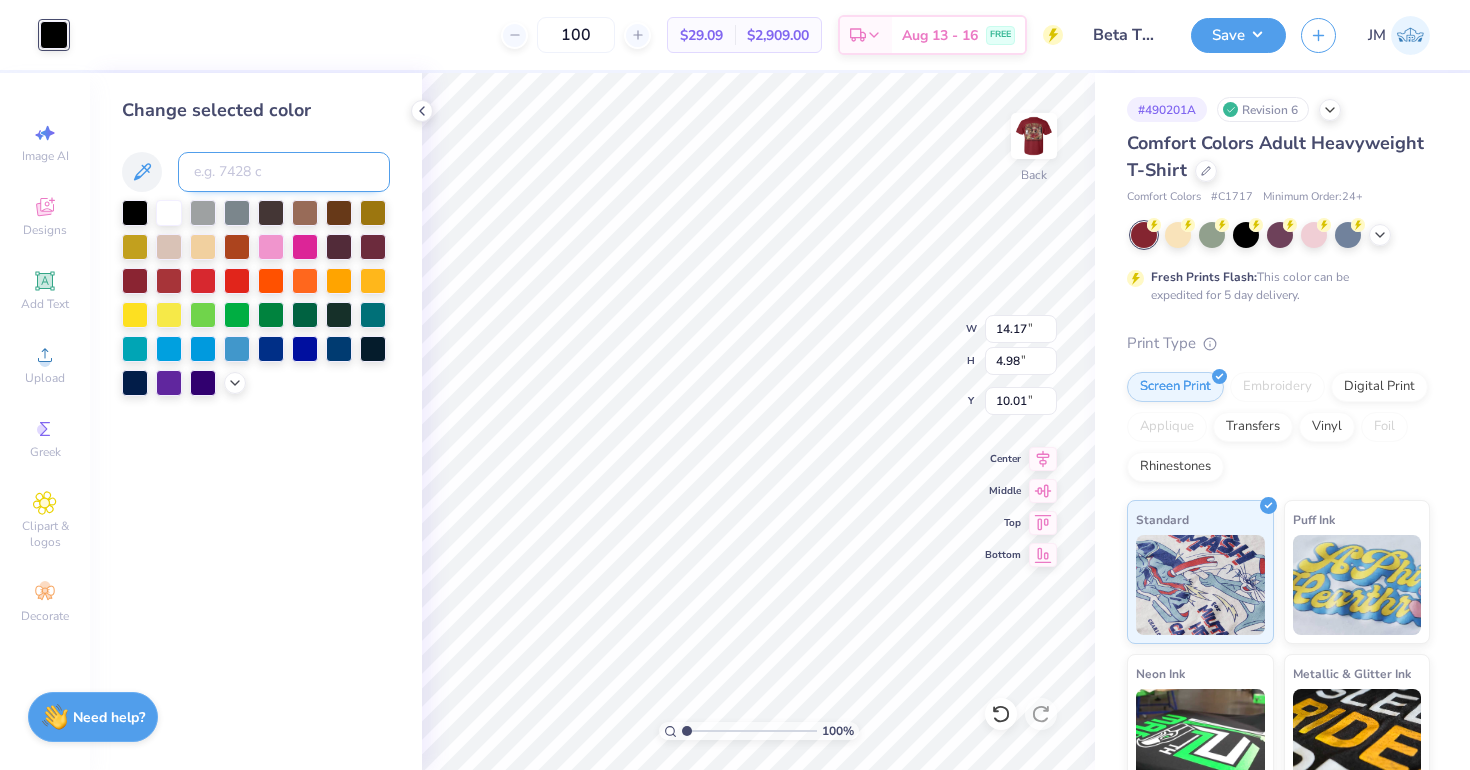click at bounding box center [284, 172] 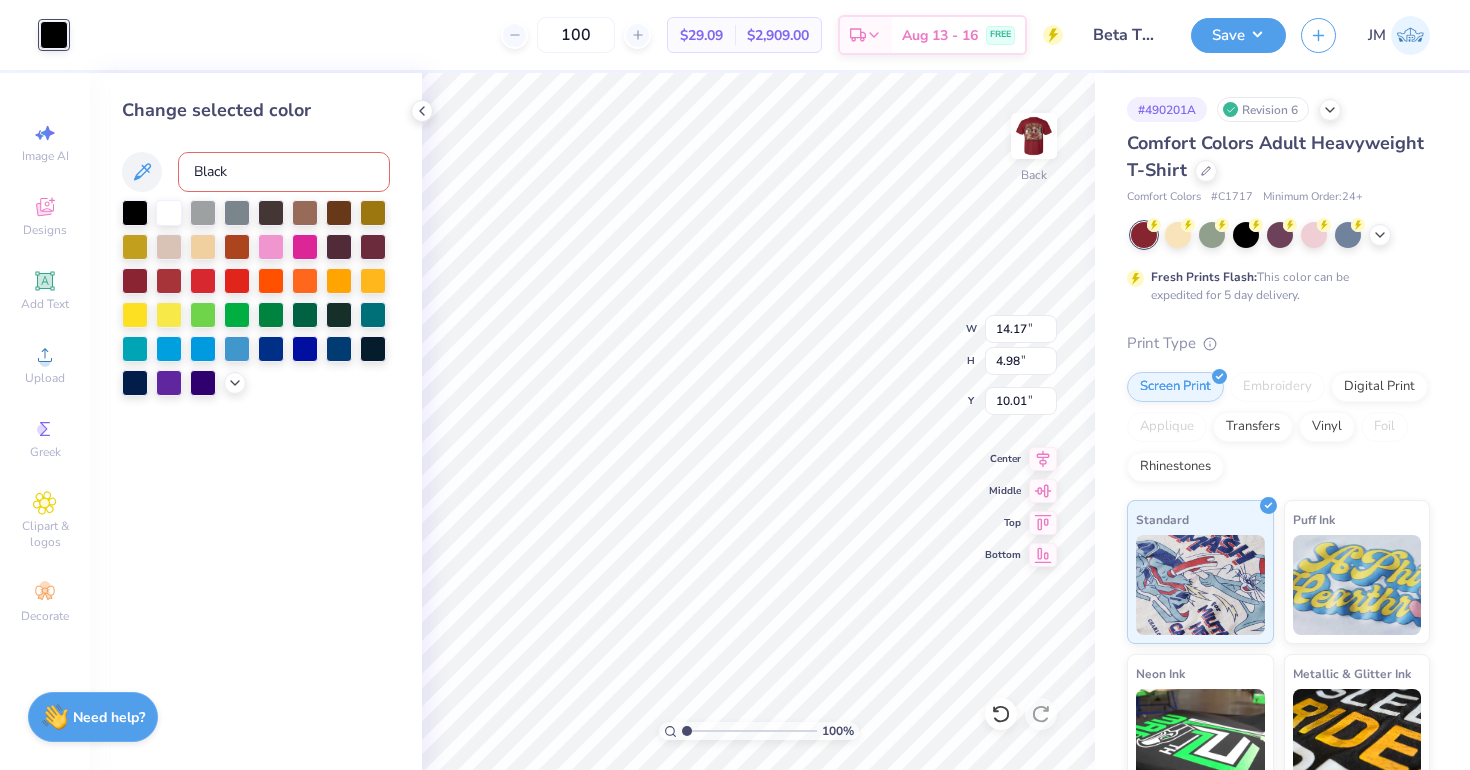 type on "Black" 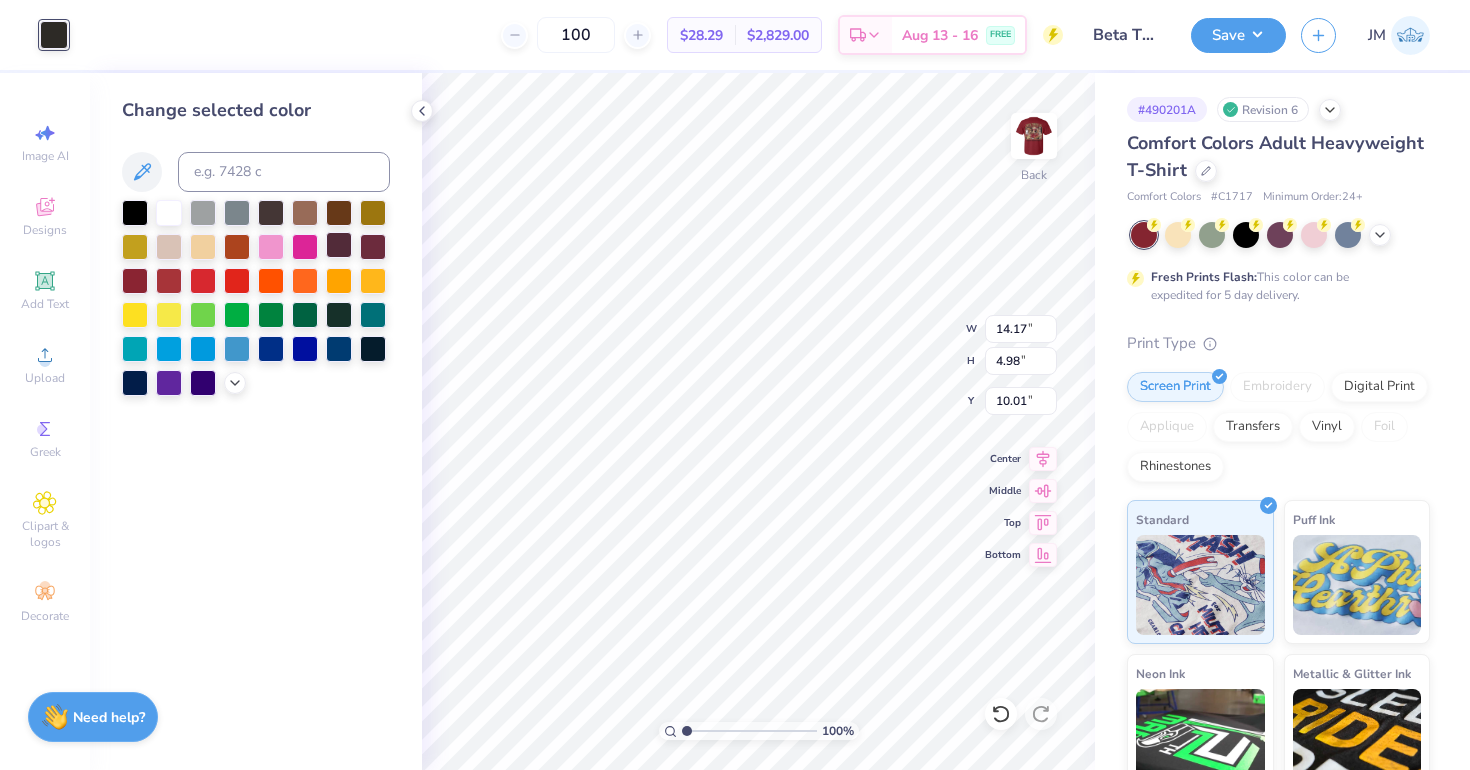 type on "4.44" 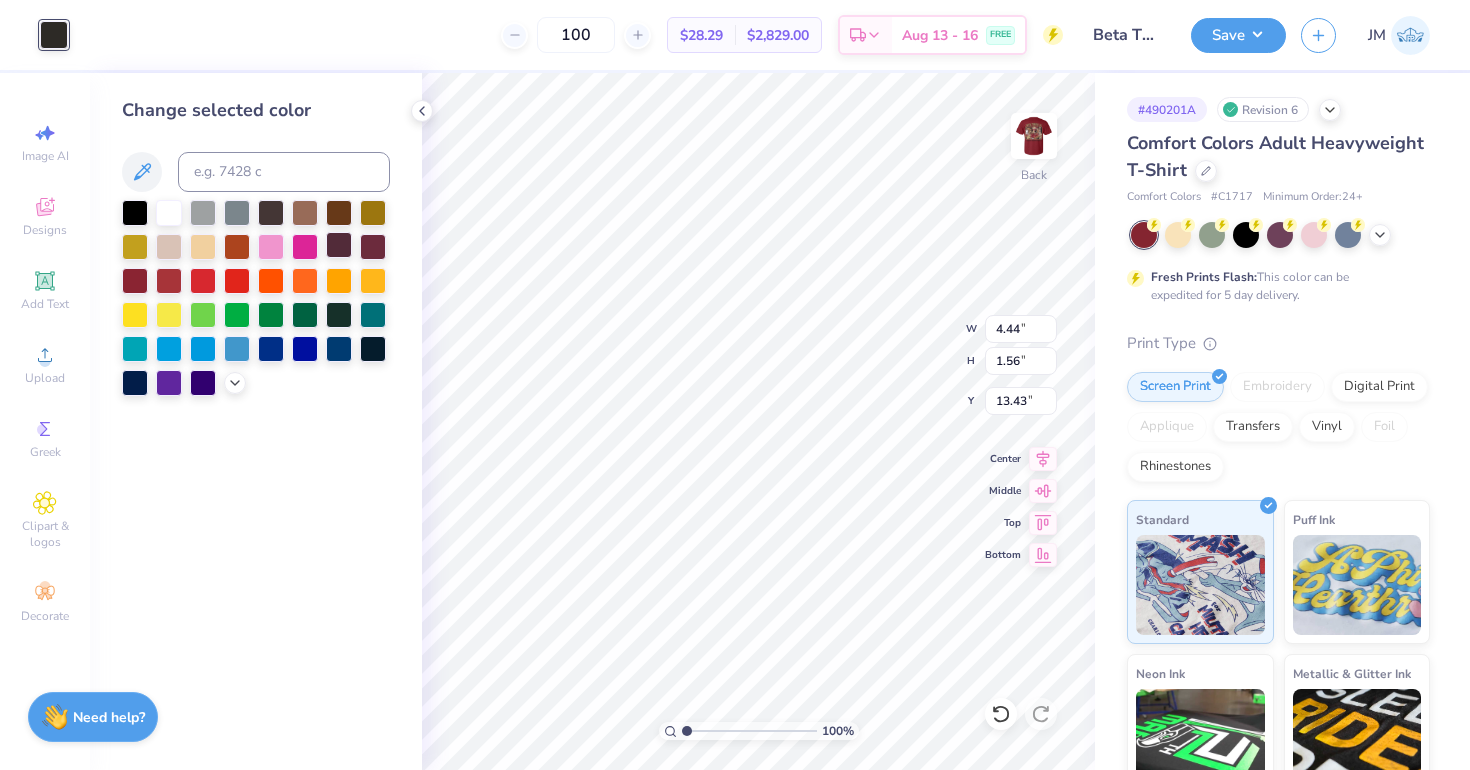 type on "2.24" 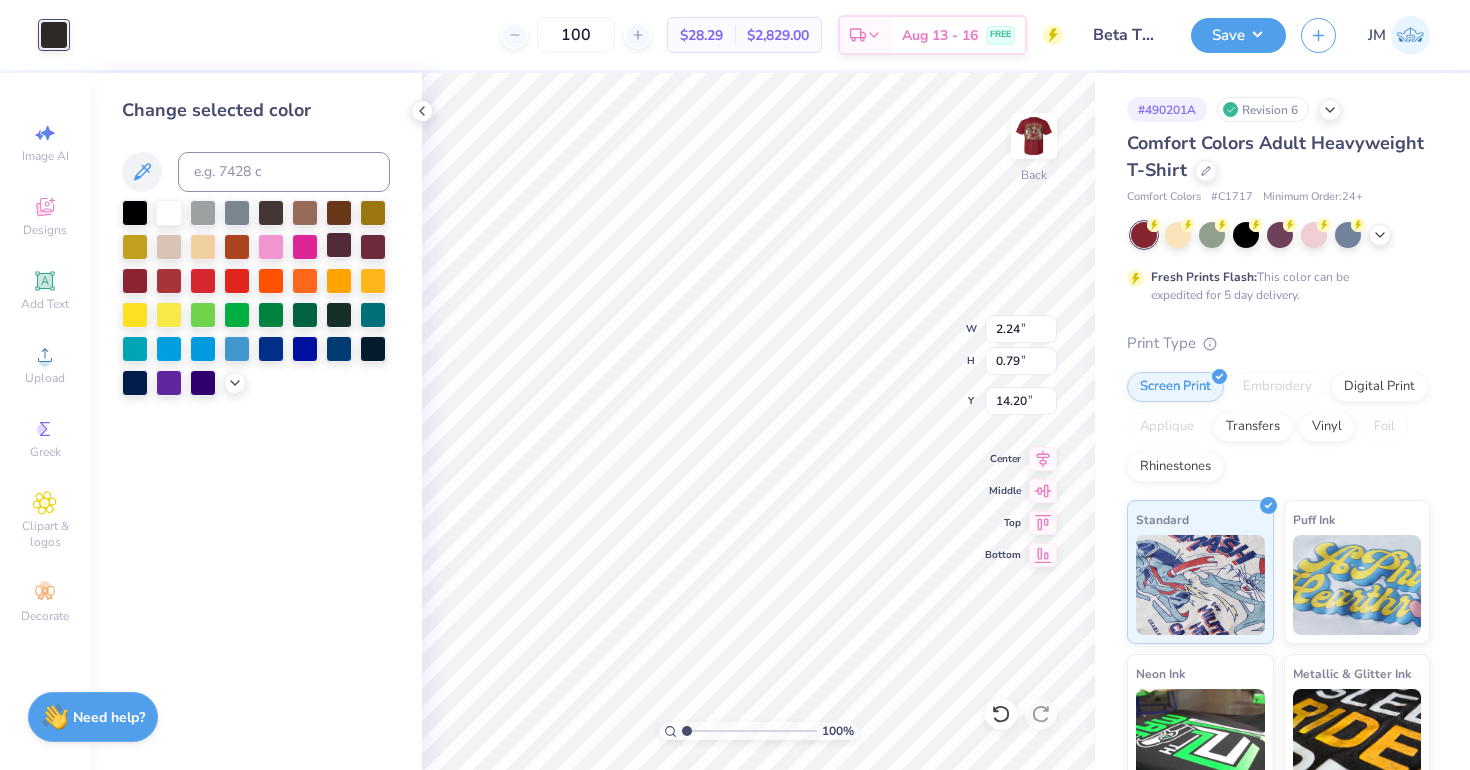 type on "6.36" 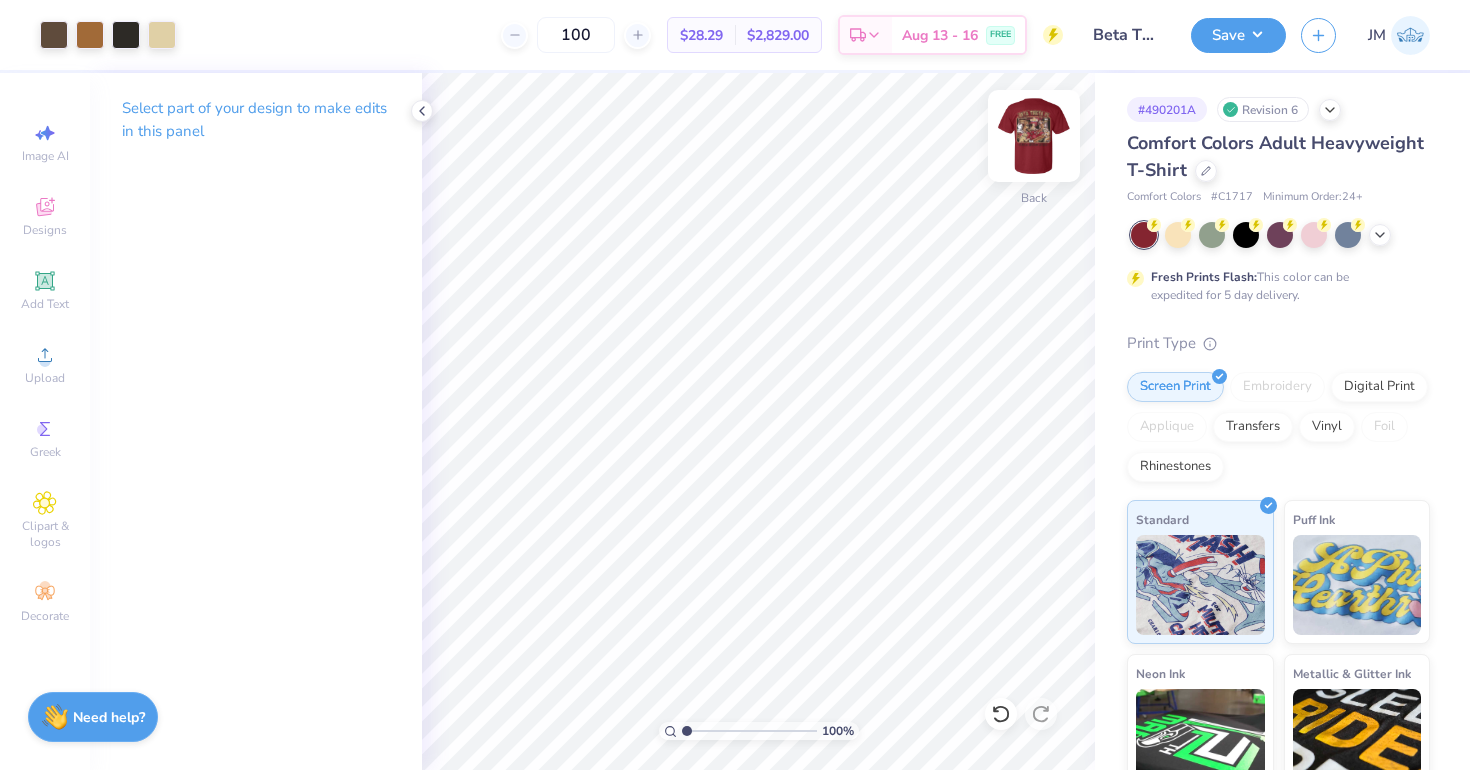 click at bounding box center (1034, 136) 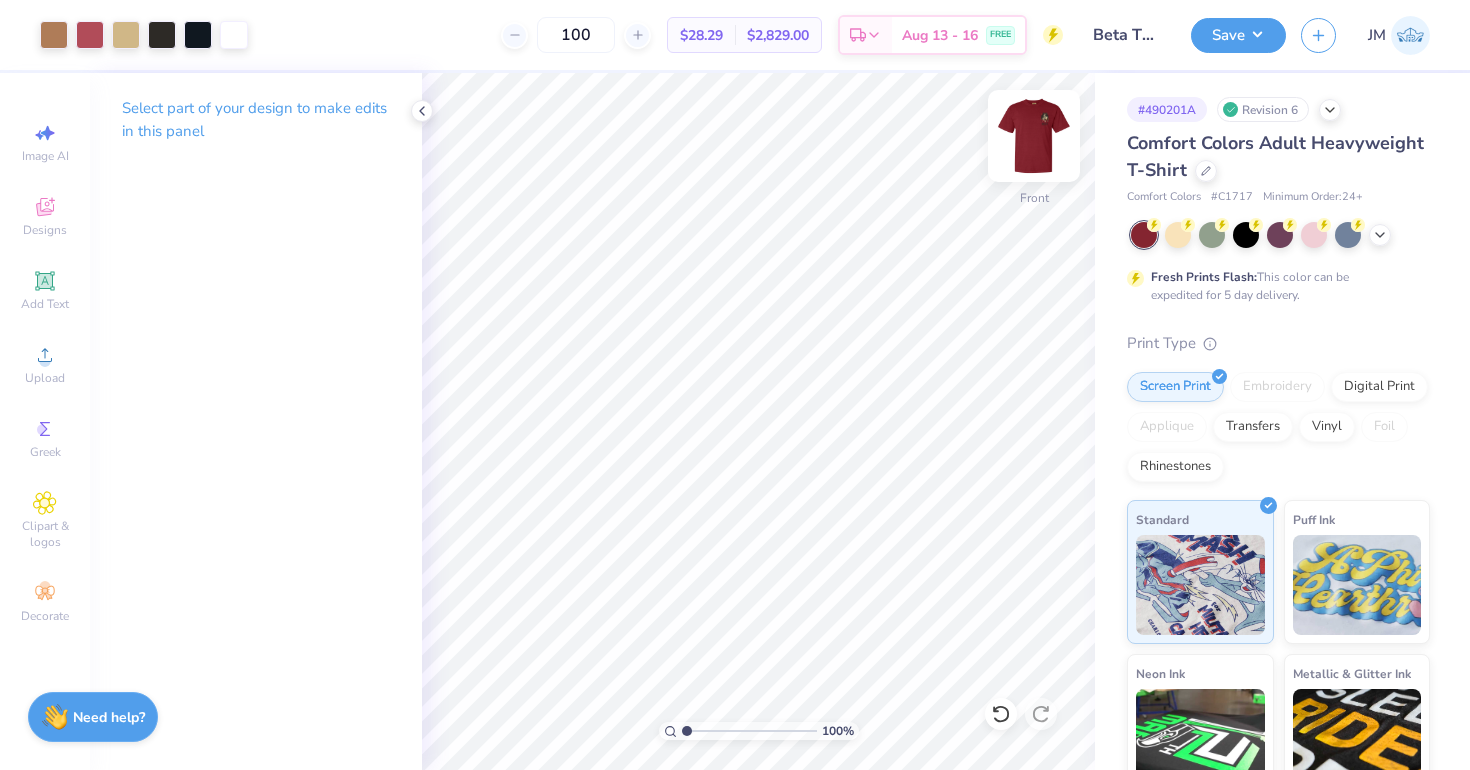 click at bounding box center [1034, 136] 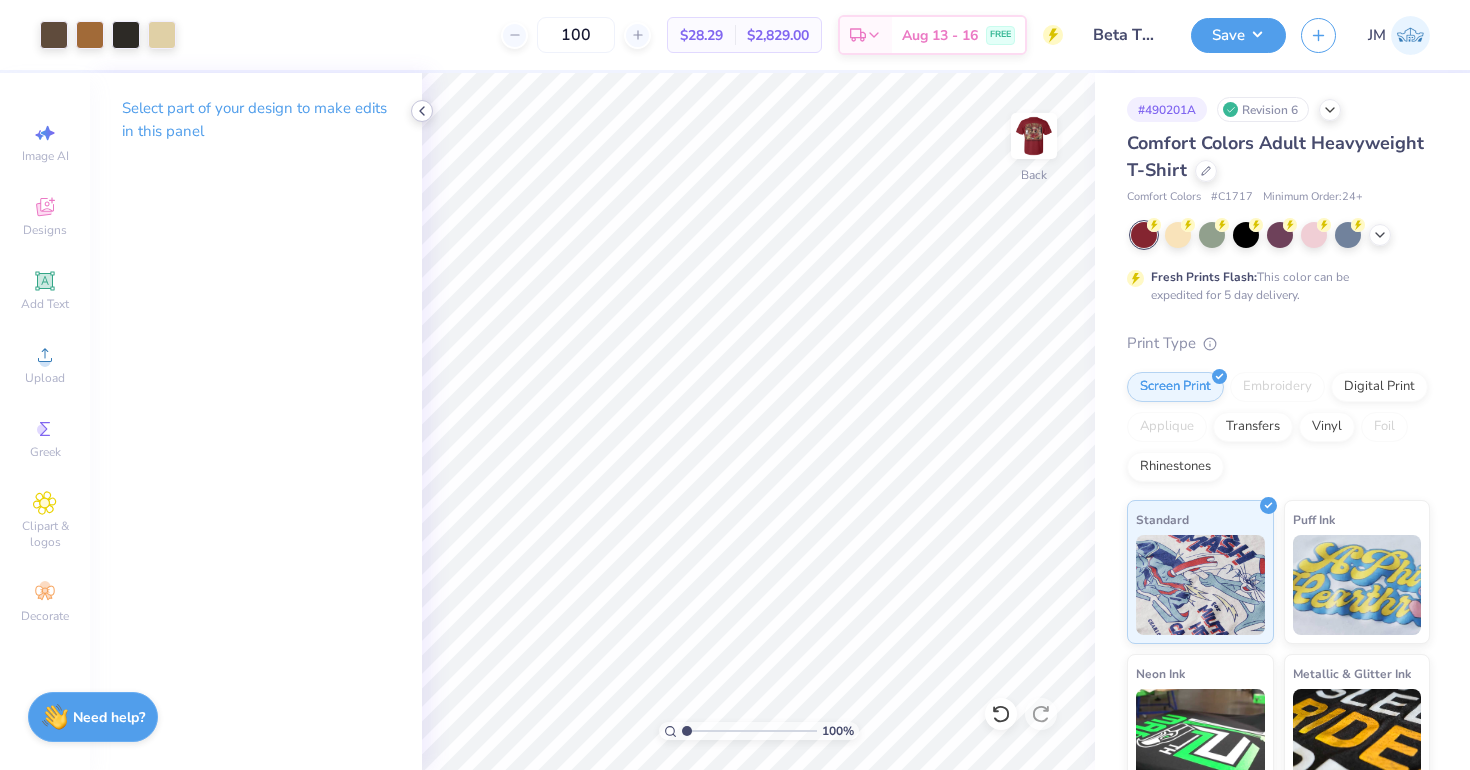 click 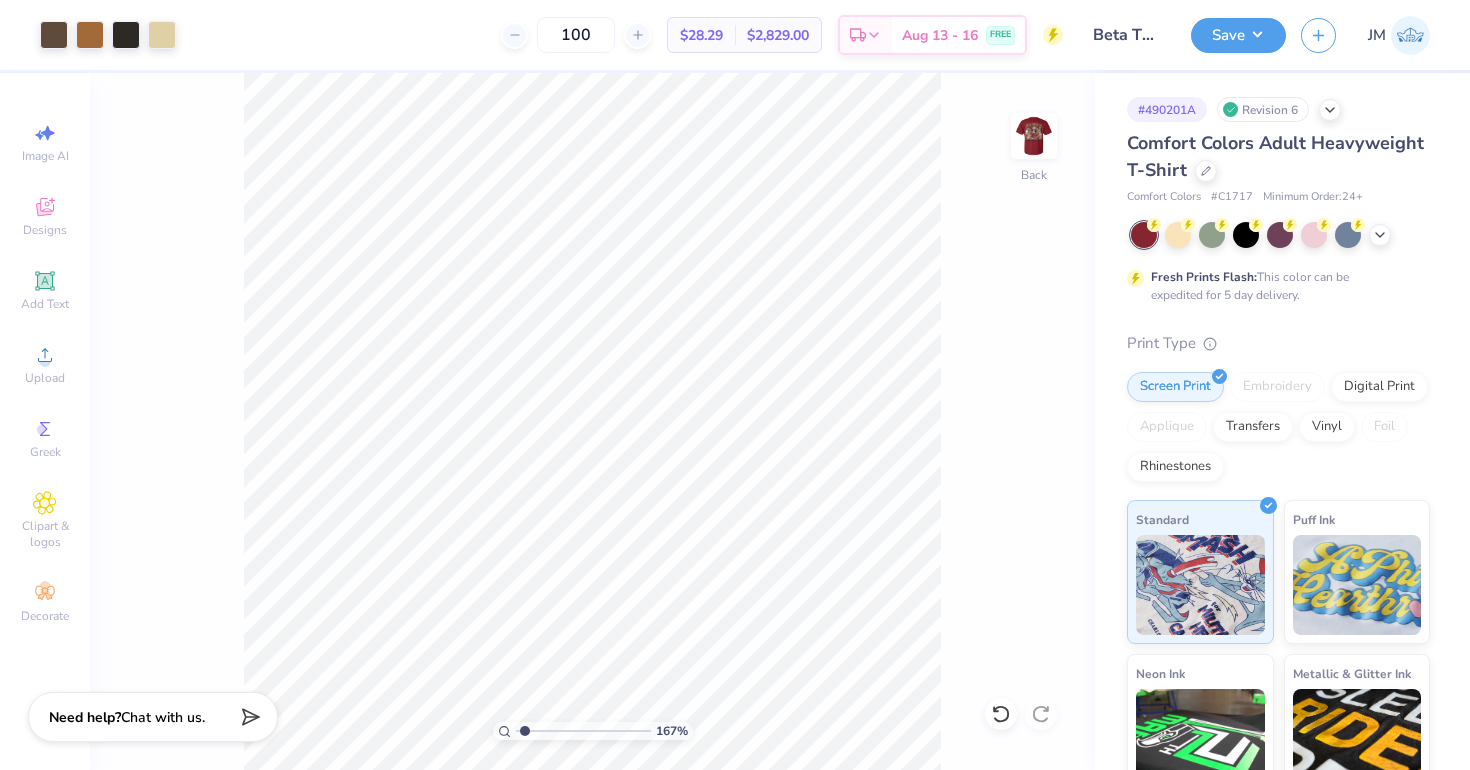 type on "1.33" 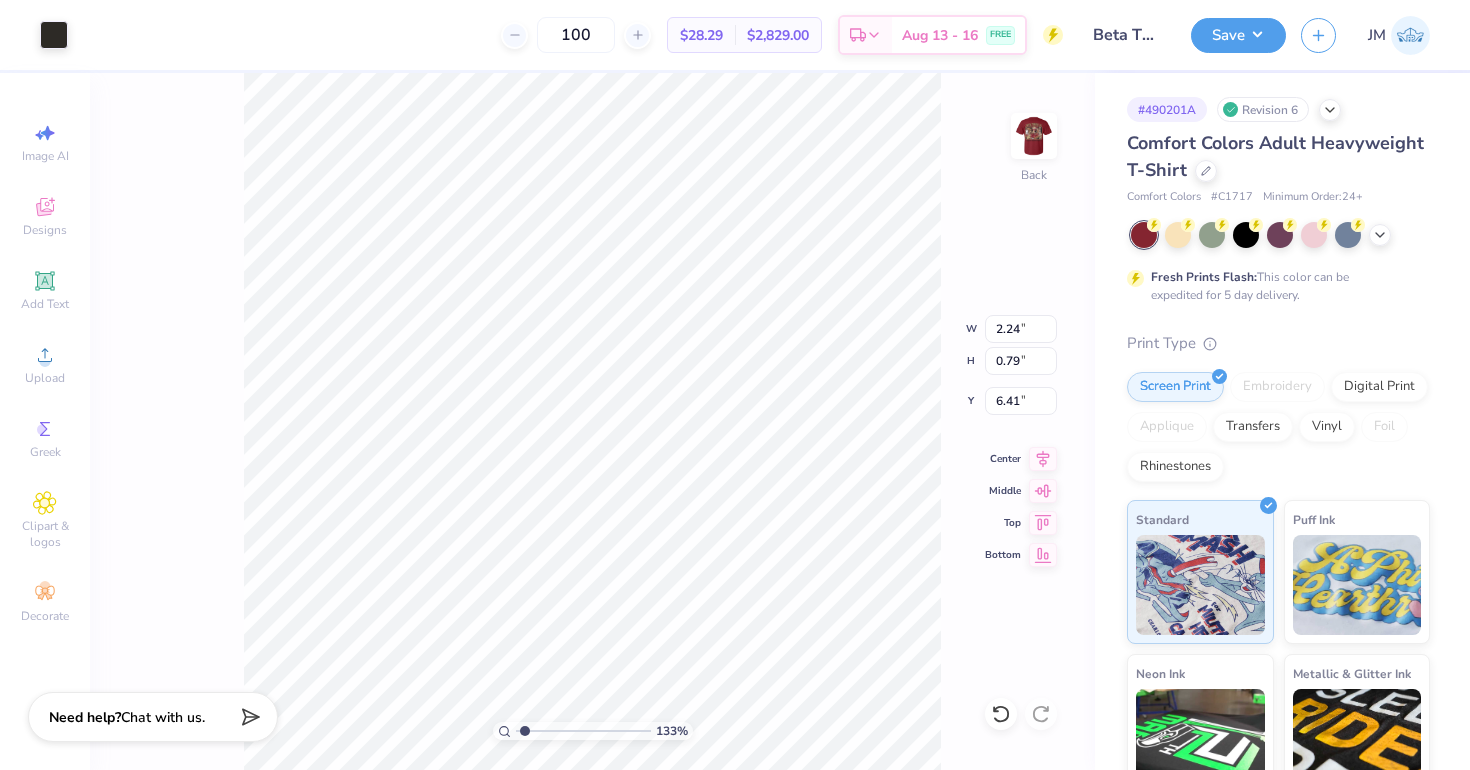 type on "6.41" 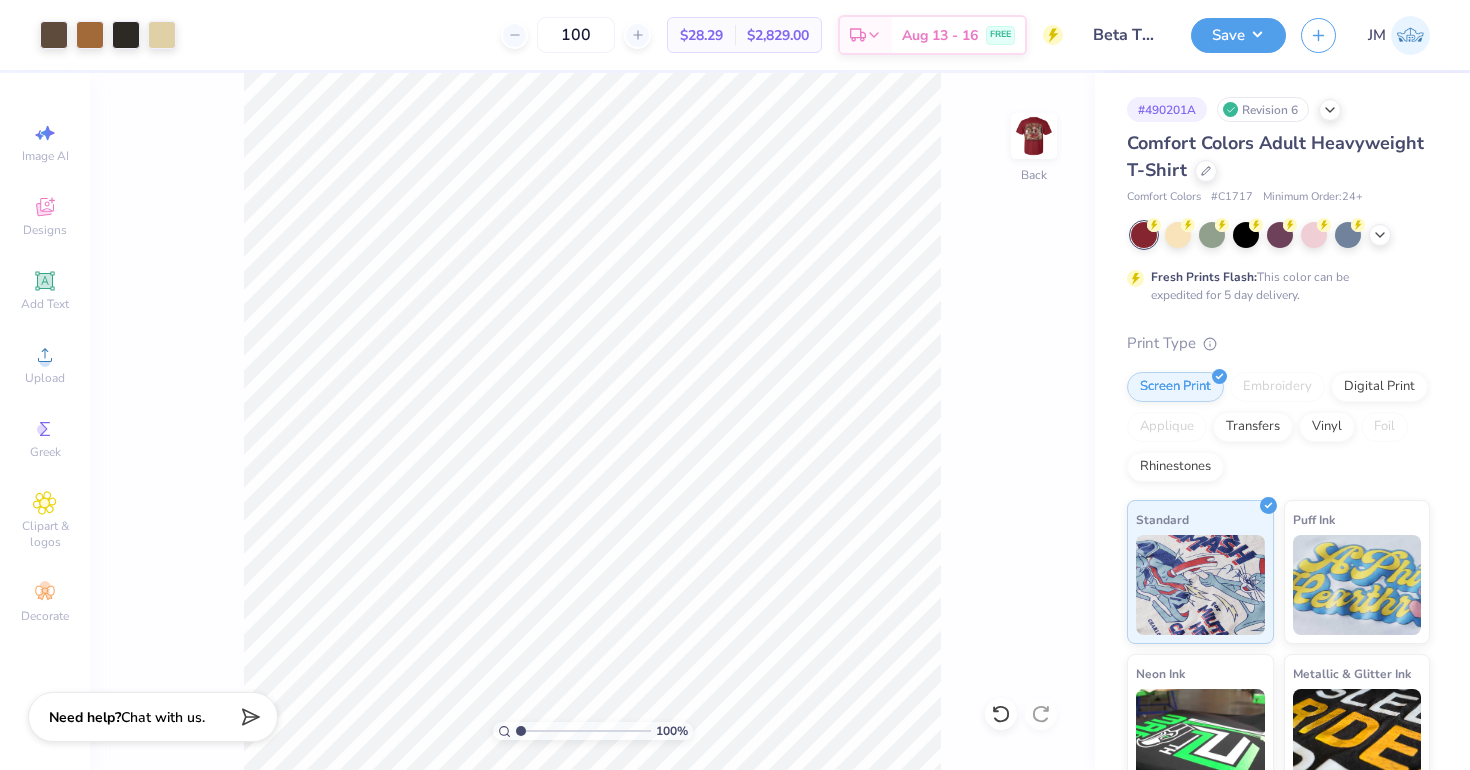 drag, startPoint x: 526, startPoint y: 730, endPoint x: 505, endPoint y: 730, distance: 21 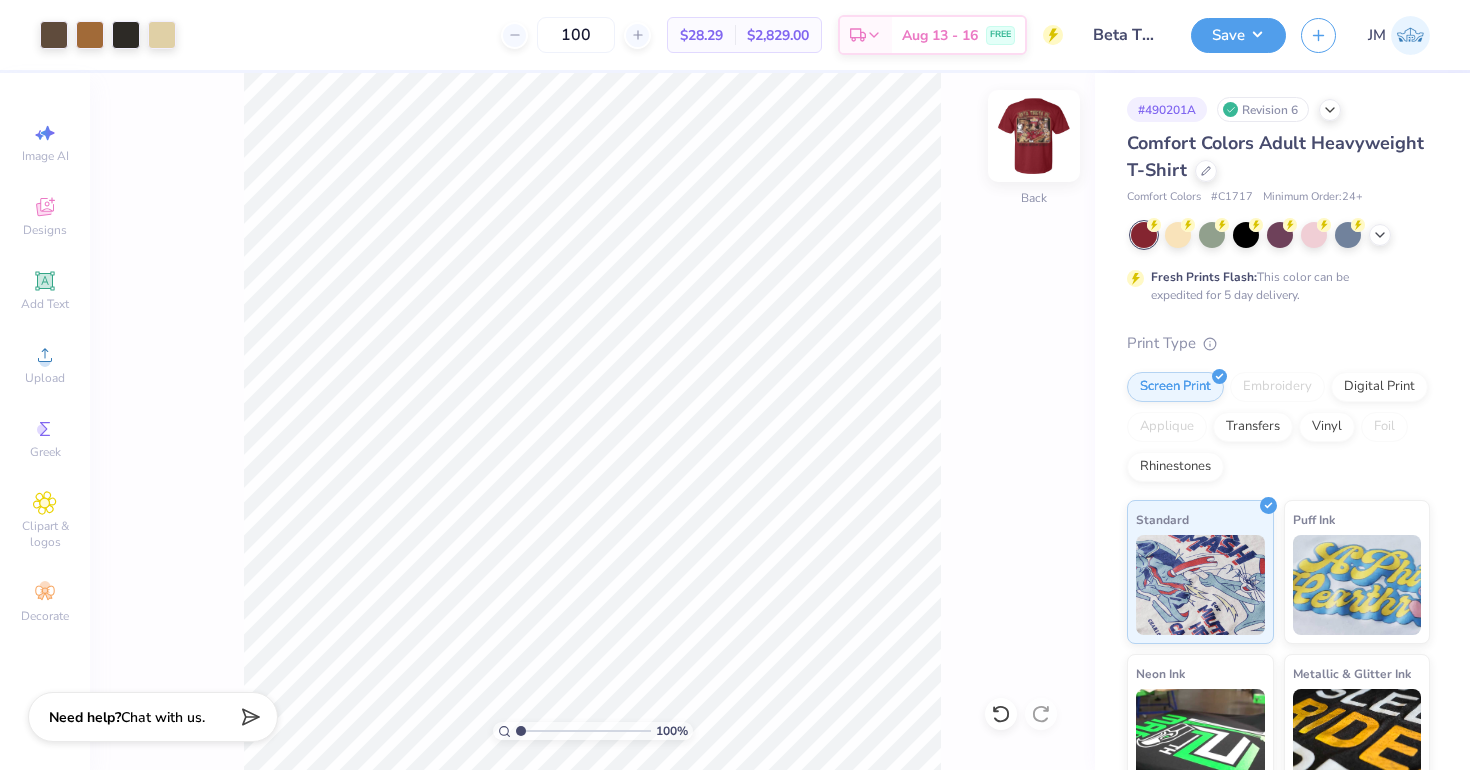 click at bounding box center [1034, 136] 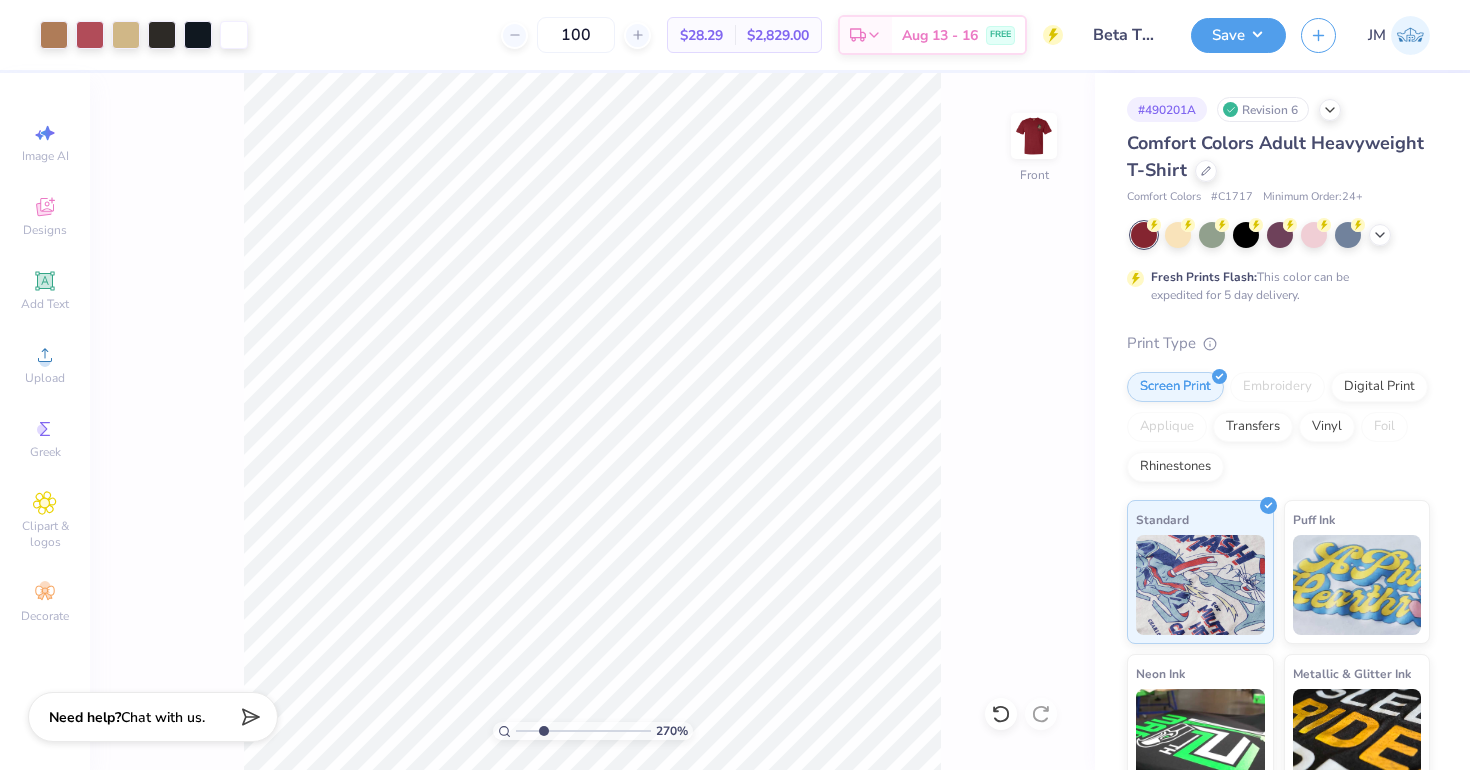 drag, startPoint x: 519, startPoint y: 733, endPoint x: 544, endPoint y: 710, distance: 33.970577 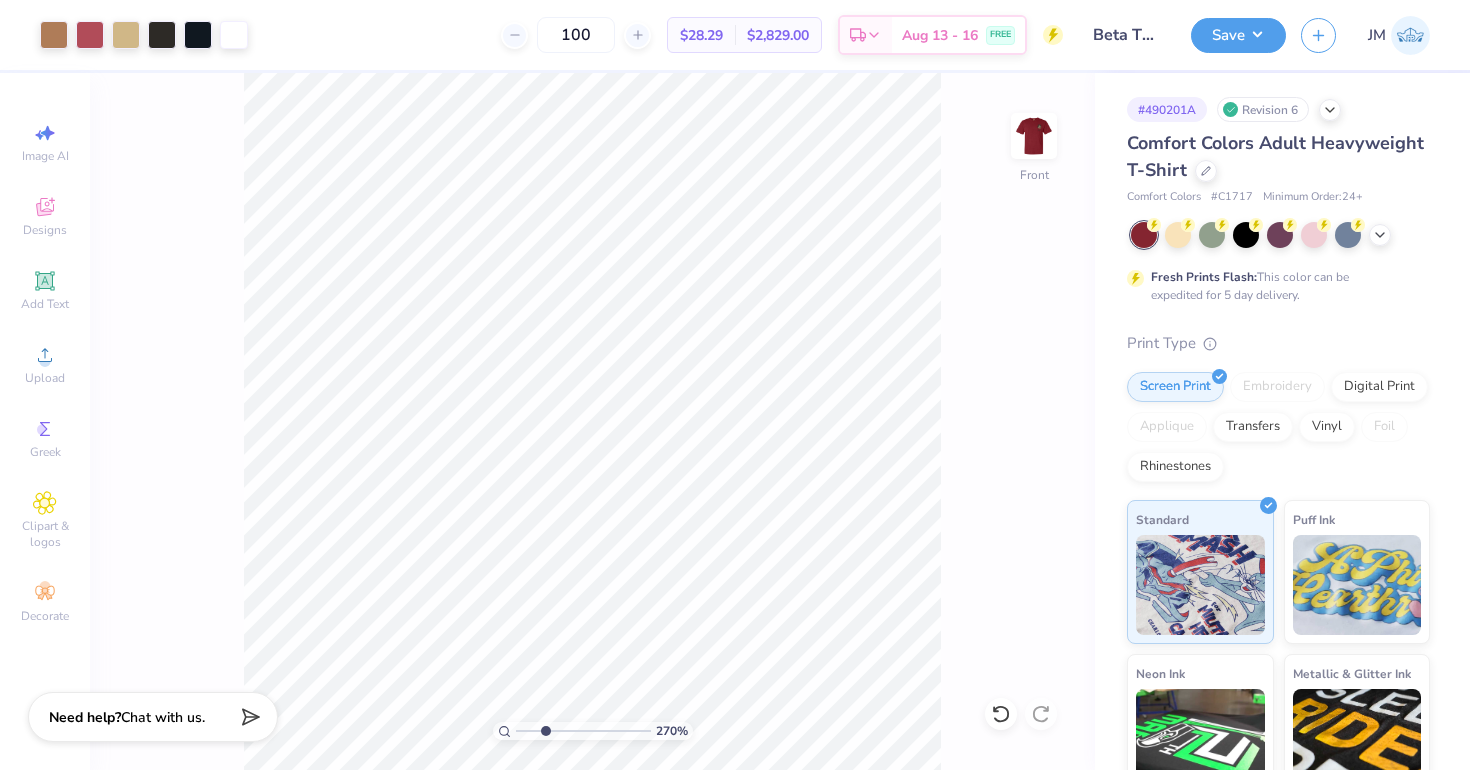 click at bounding box center (583, 731) 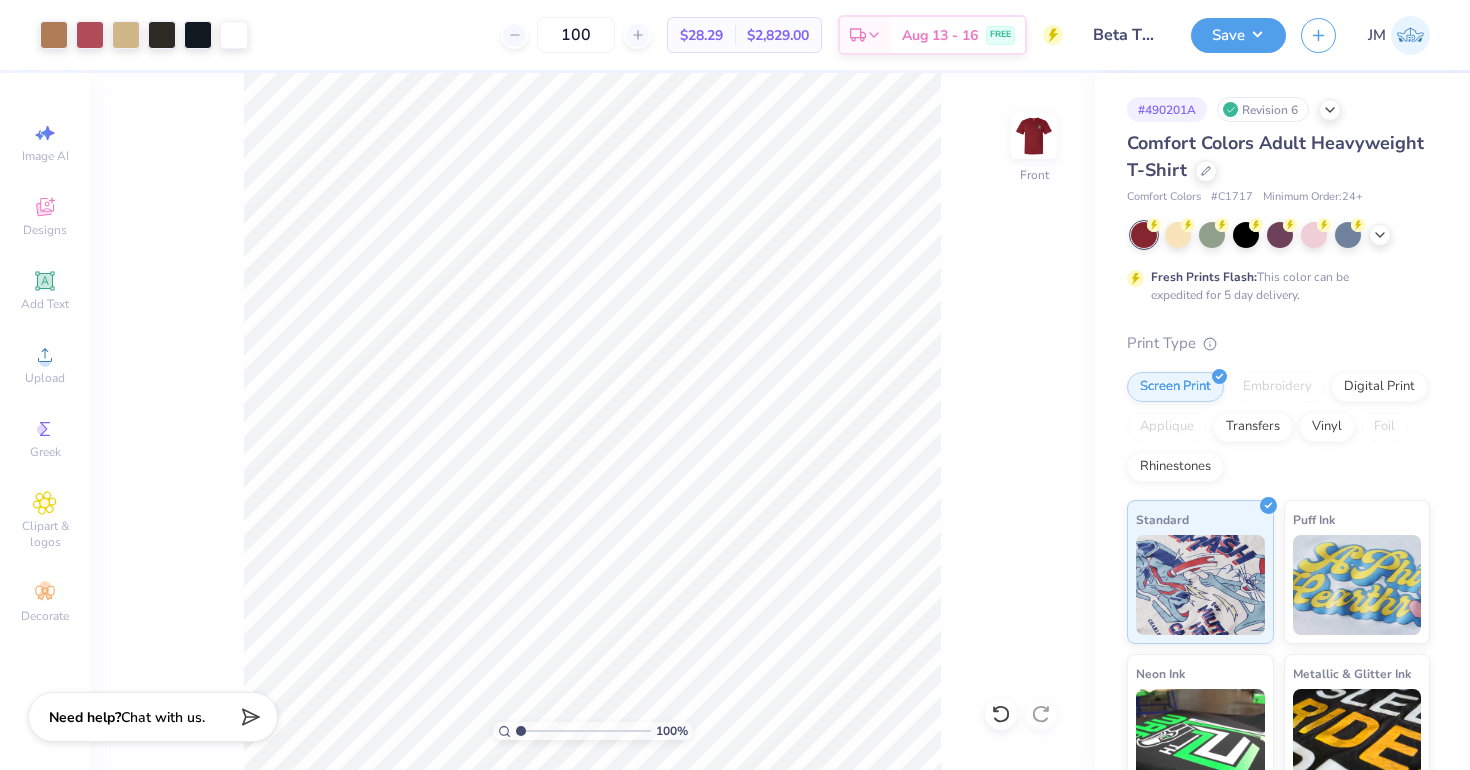 drag, startPoint x: 544, startPoint y: 731, endPoint x: 460, endPoint y: 717, distance: 85.158676 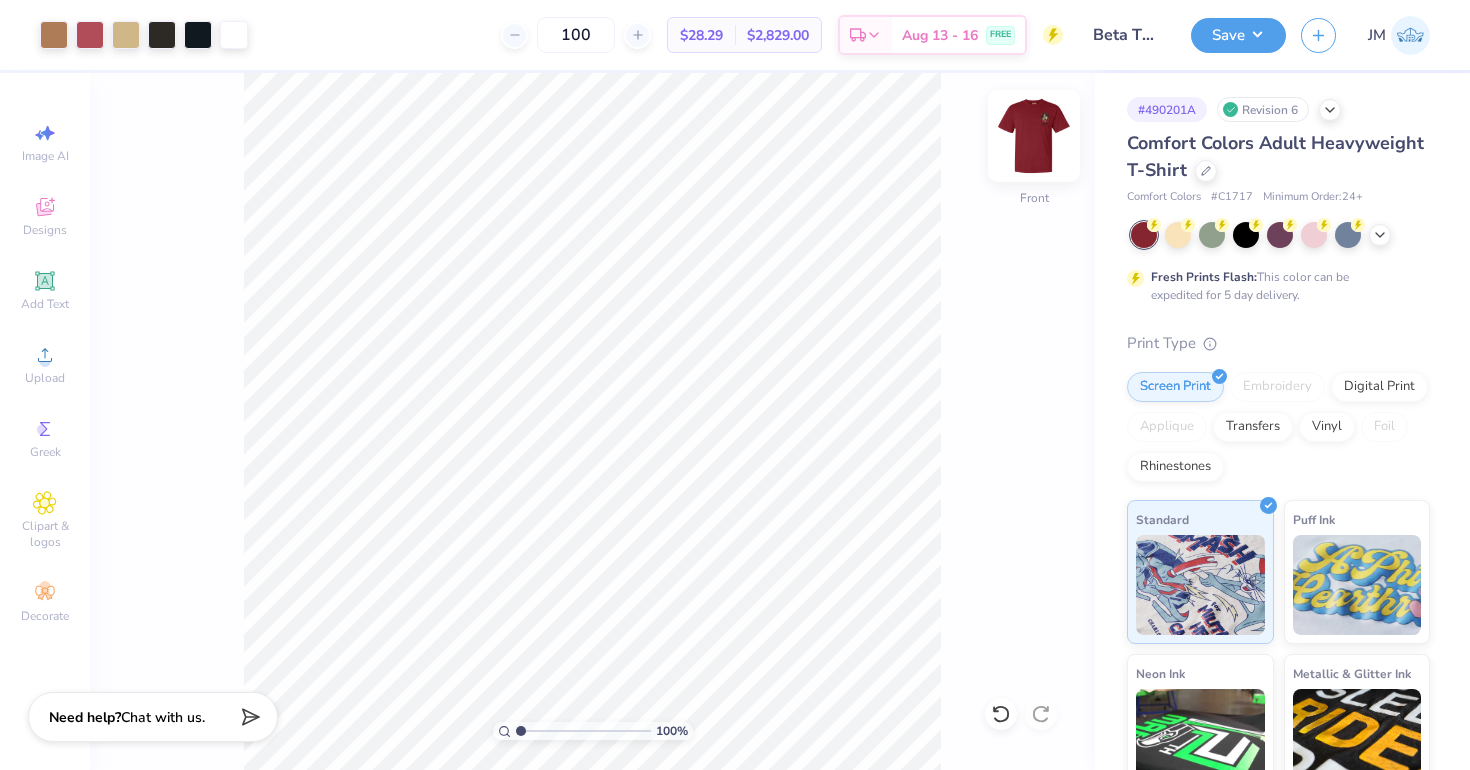 click at bounding box center (1034, 136) 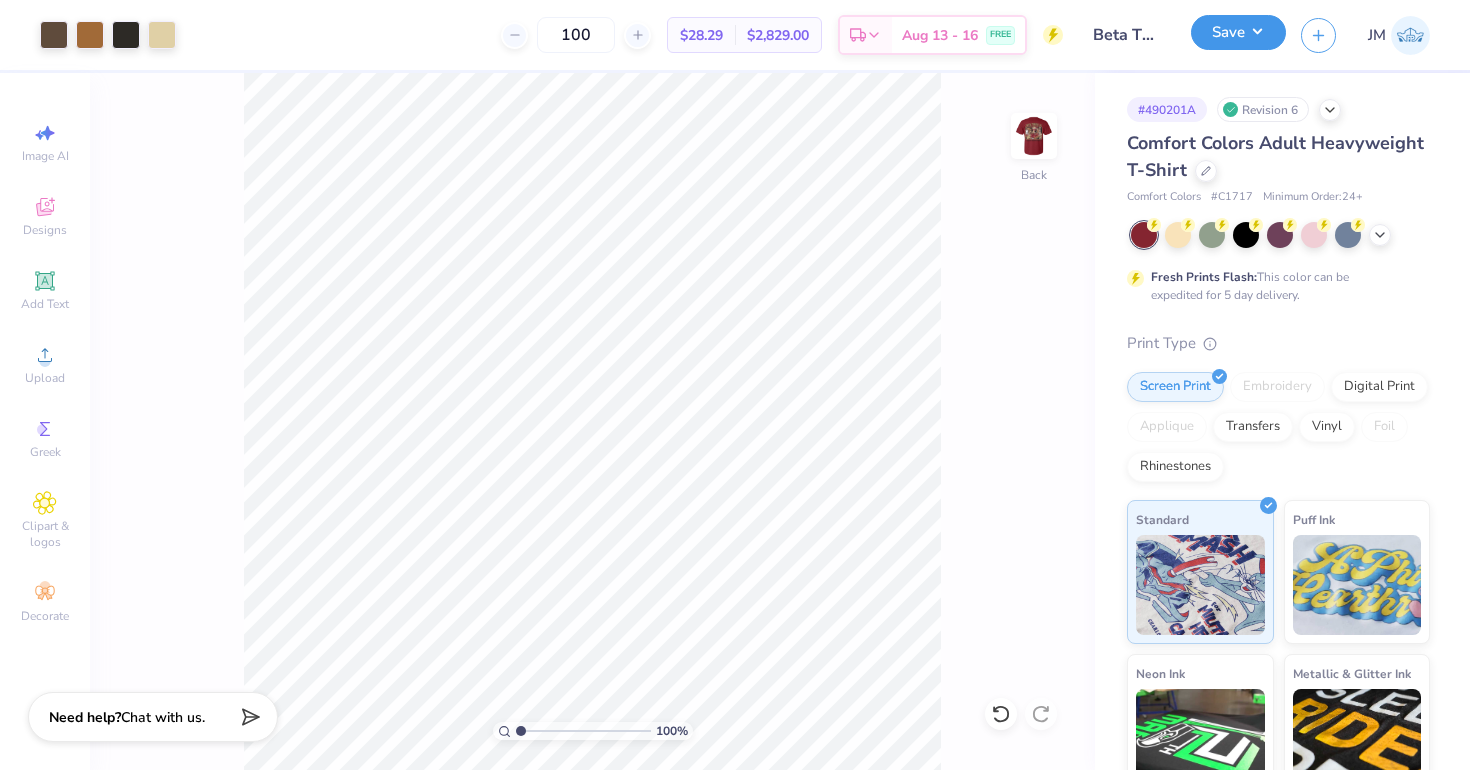 click on "Save" at bounding box center (1238, 32) 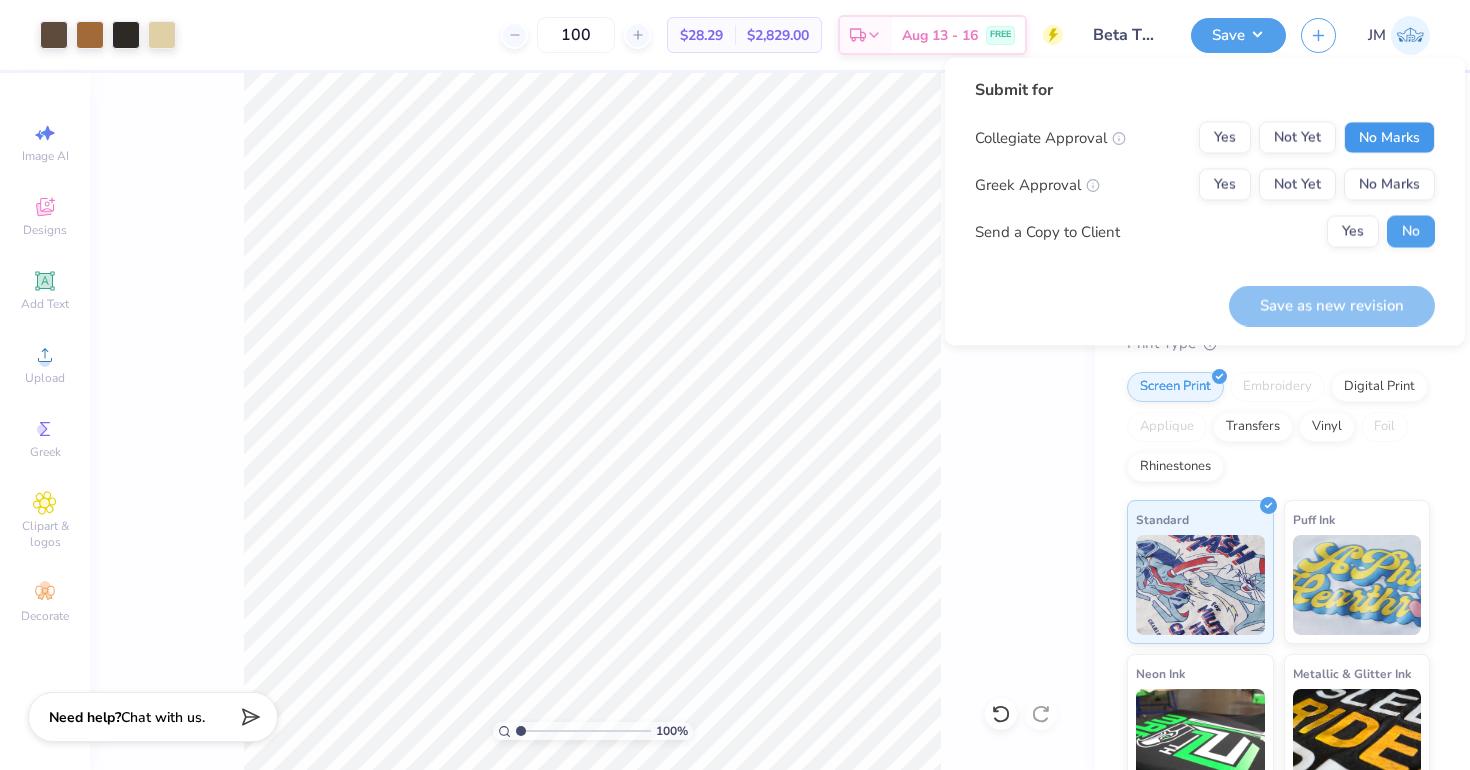 click on "No Marks" at bounding box center [1389, 138] 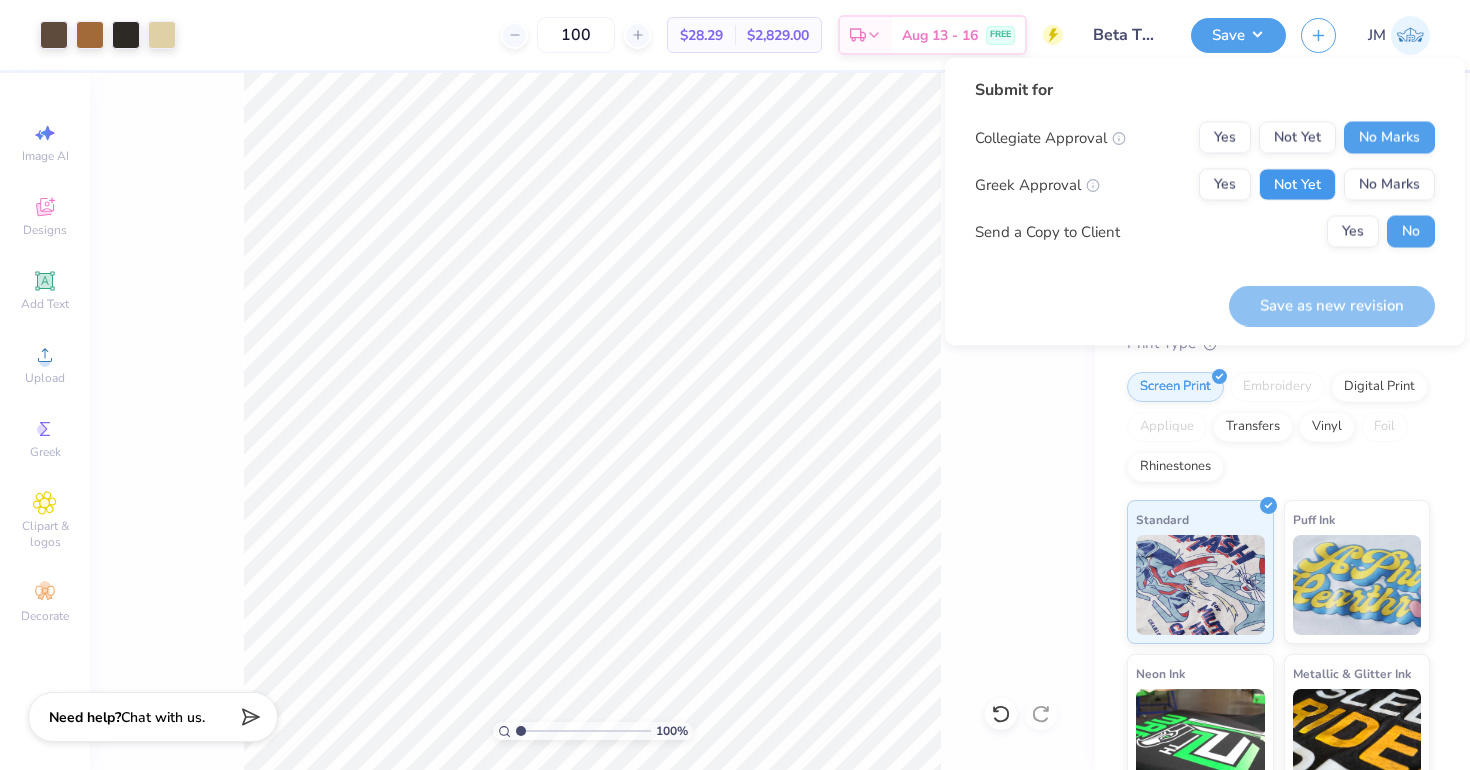 click on "Not Yet" at bounding box center (1297, 185) 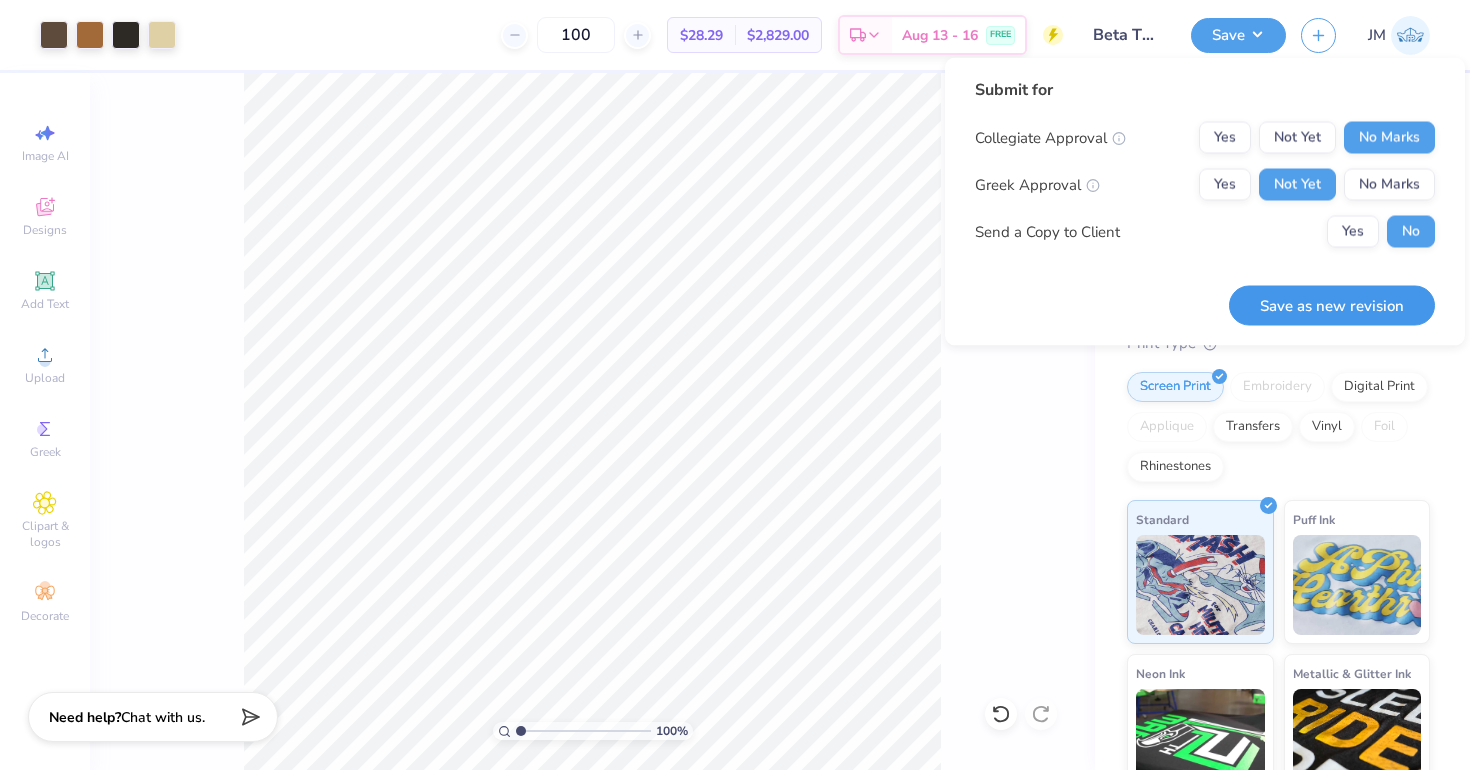 click on "Save as new revision" at bounding box center [1332, 305] 